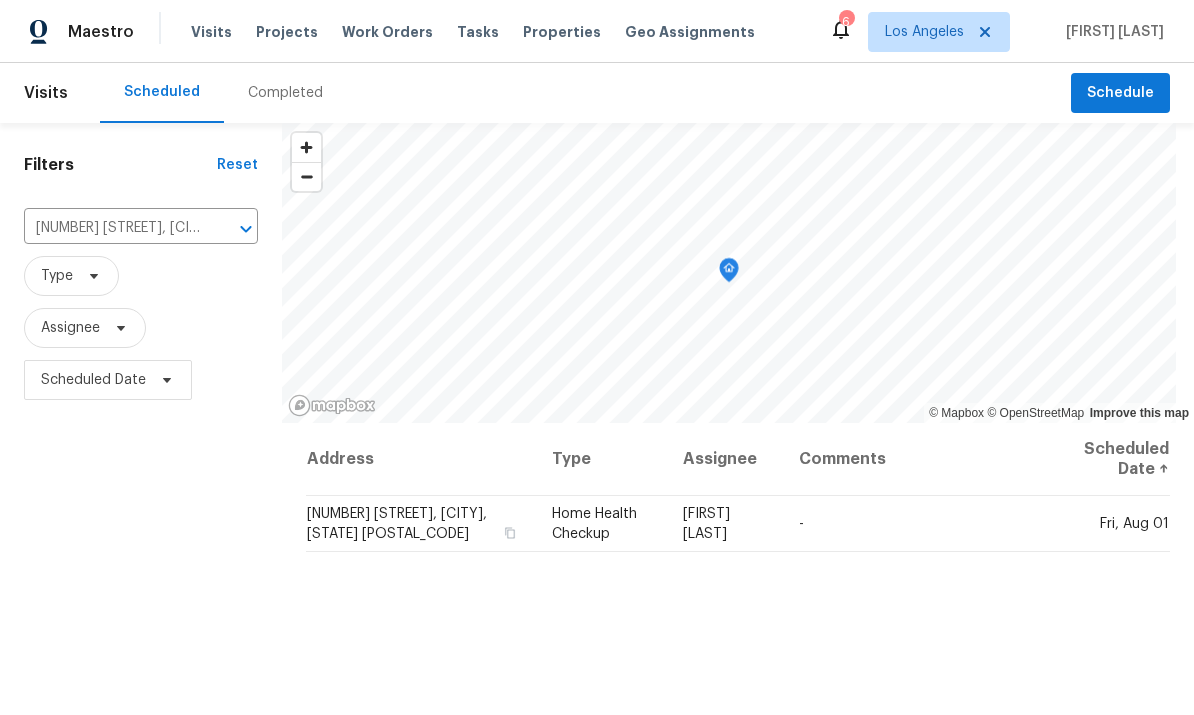 scroll, scrollTop: 75, scrollLeft: 0, axis: vertical 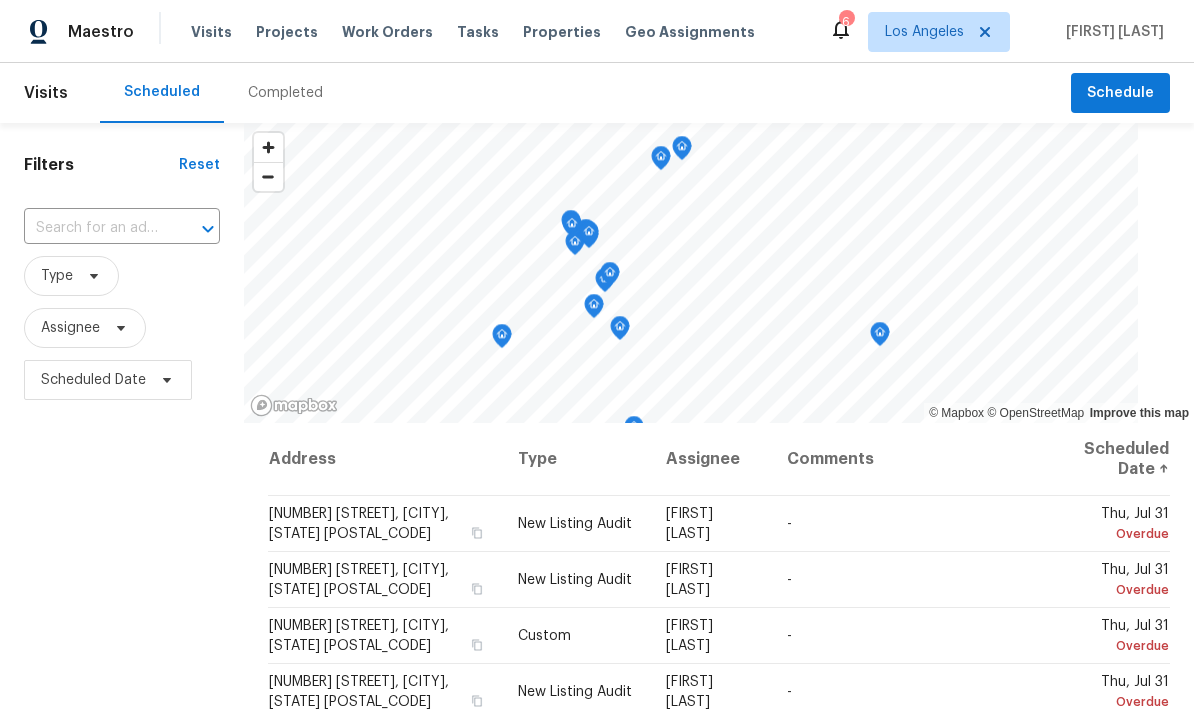click on "Work Orders" at bounding box center [387, 32] 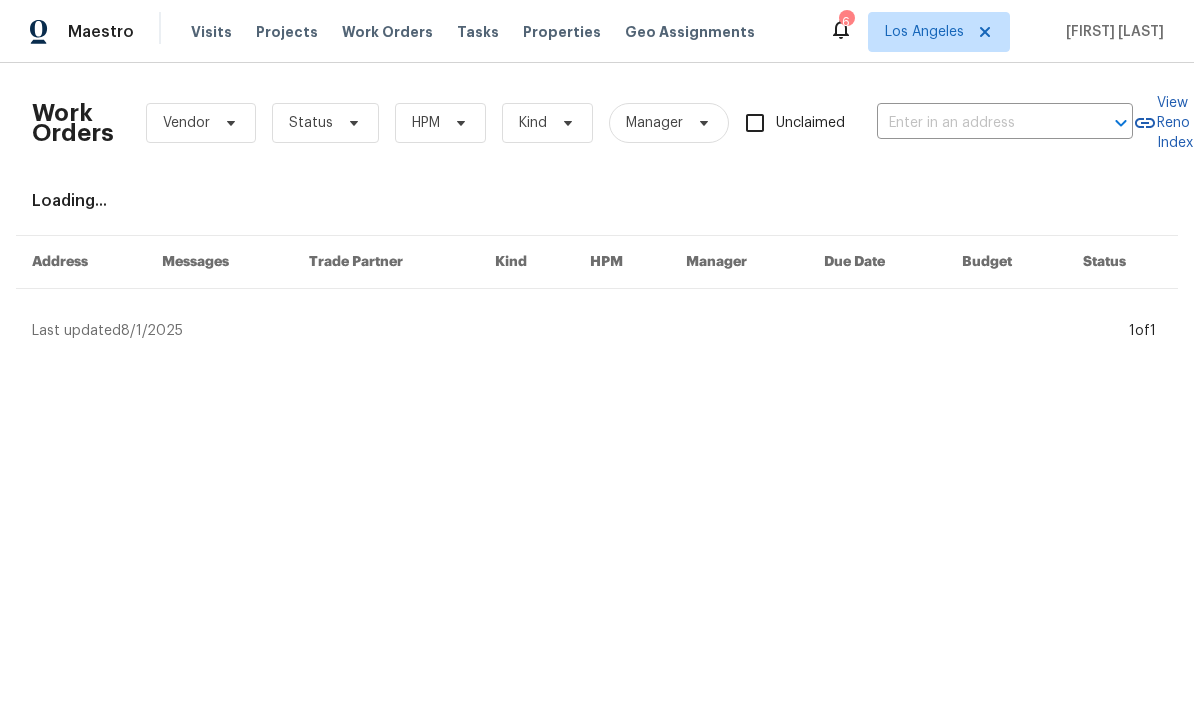 click at bounding box center (977, 123) 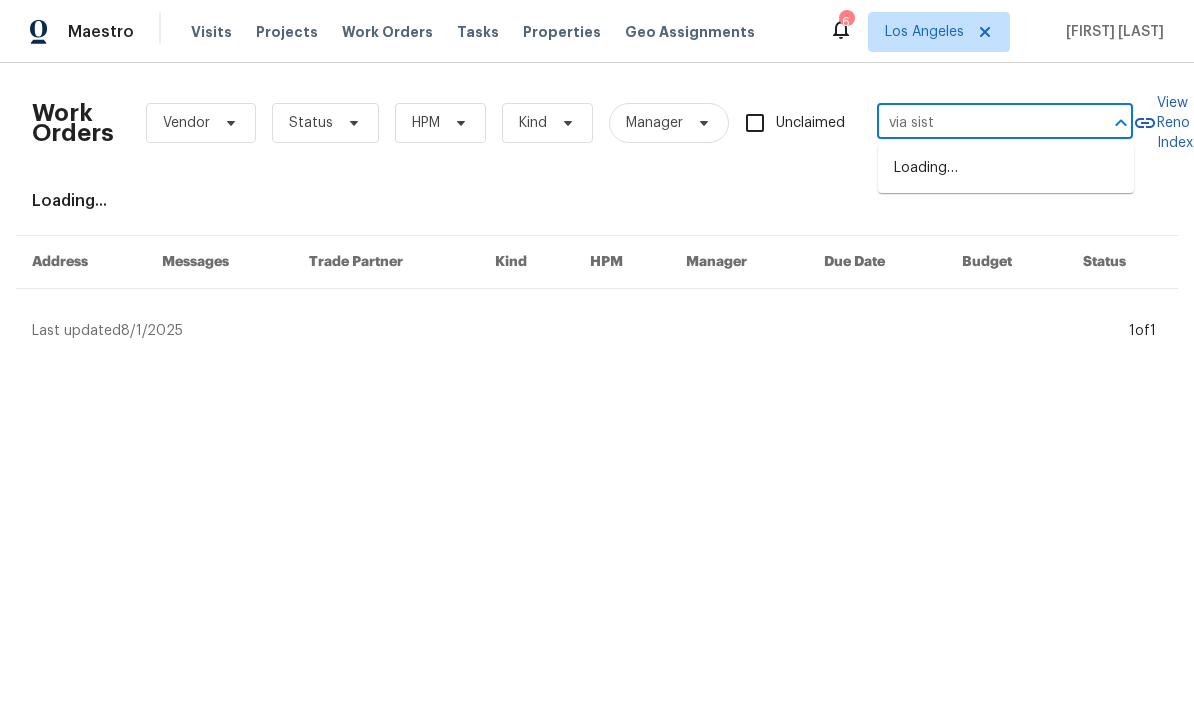type on "via sisti" 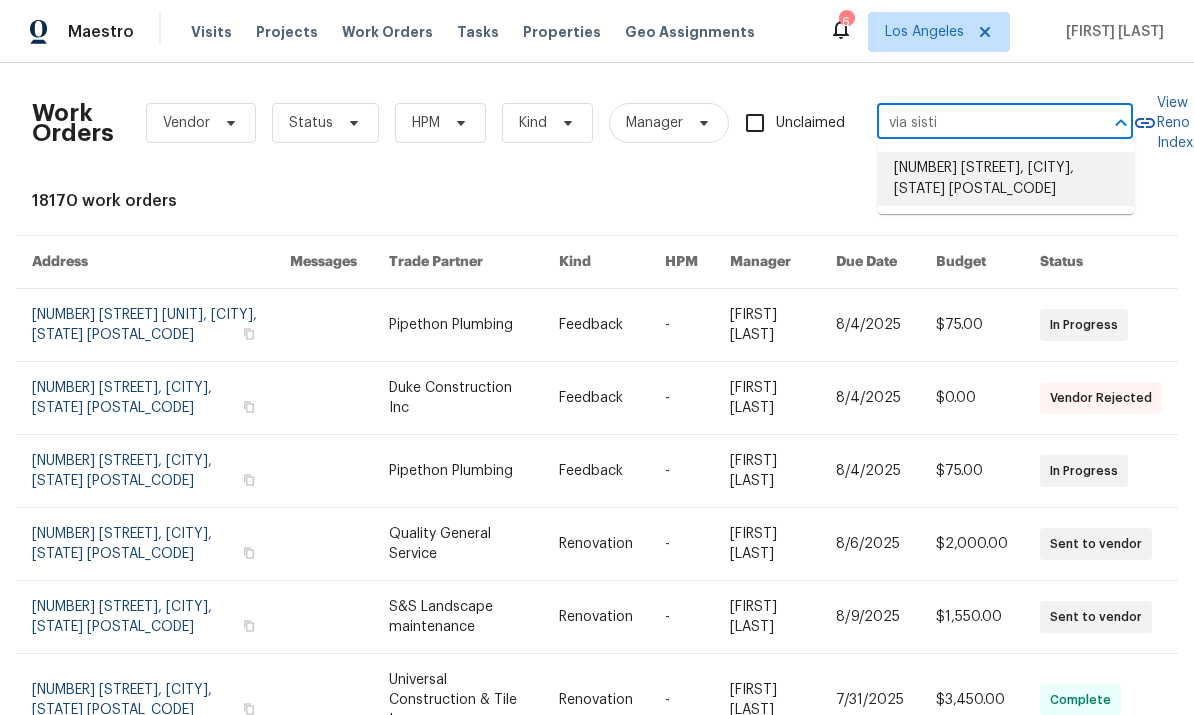 click on "[NUMBER] [STREET], [CITY], [STATE] [POSTAL_CODE]" at bounding box center (1006, 179) 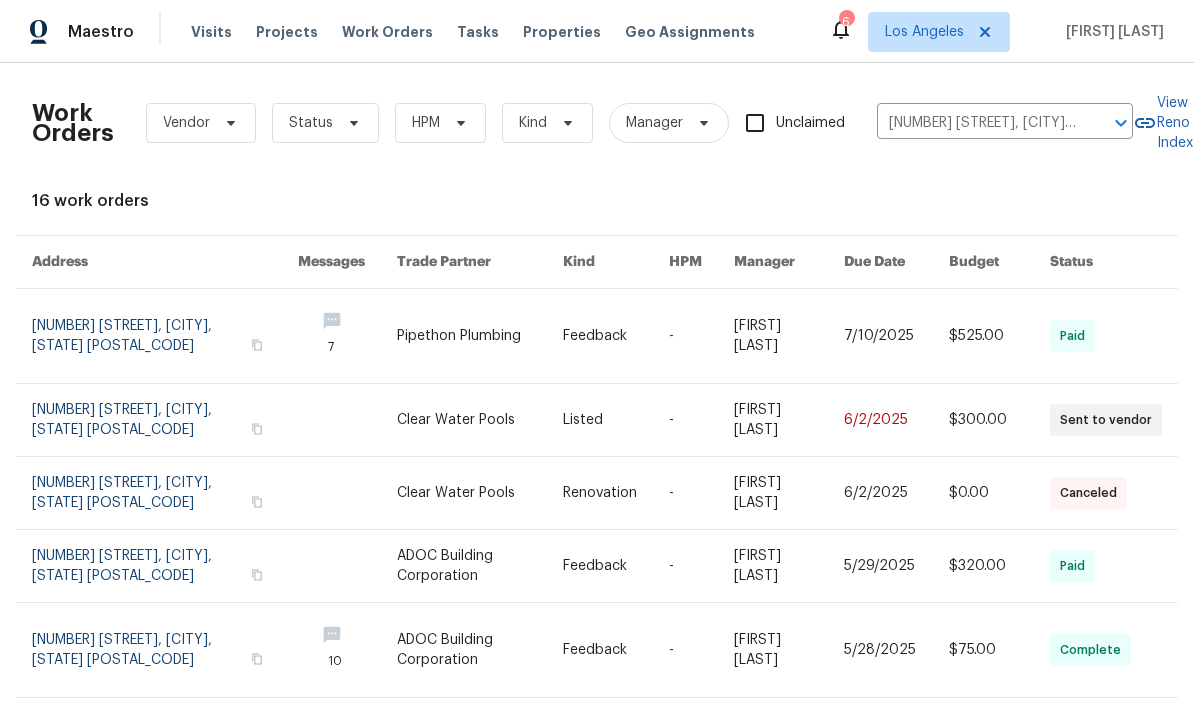 click at bounding box center (165, 420) 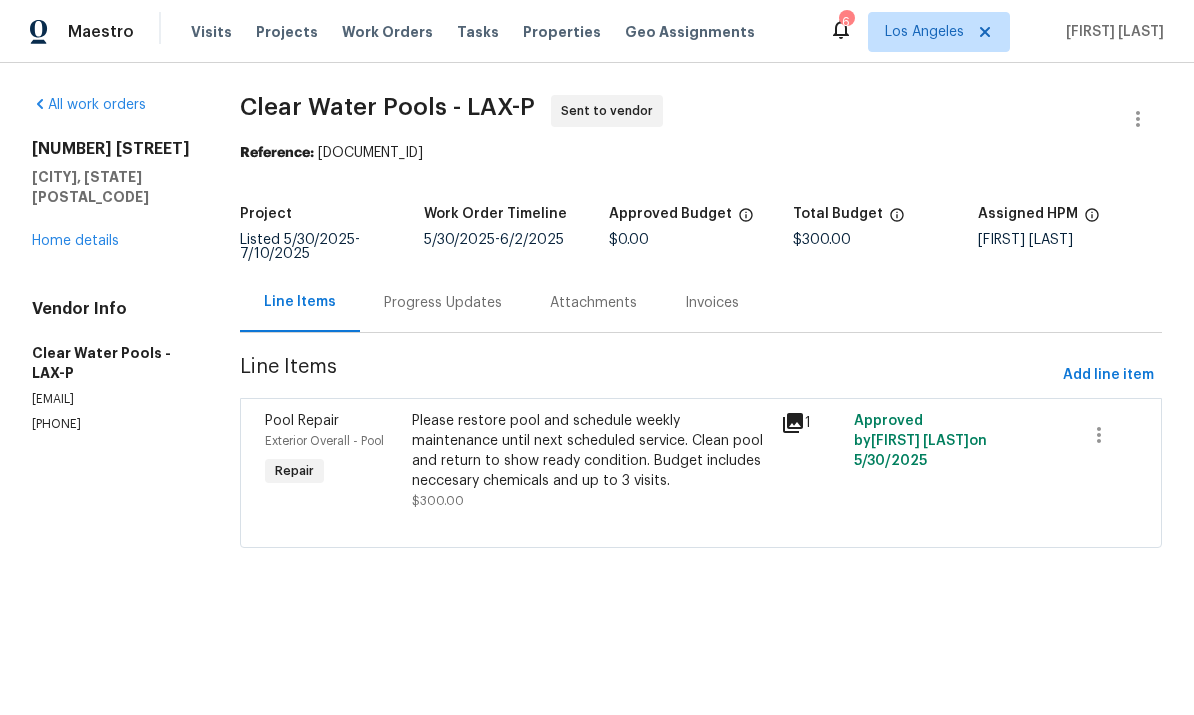 click on "Home details" at bounding box center [75, 241] 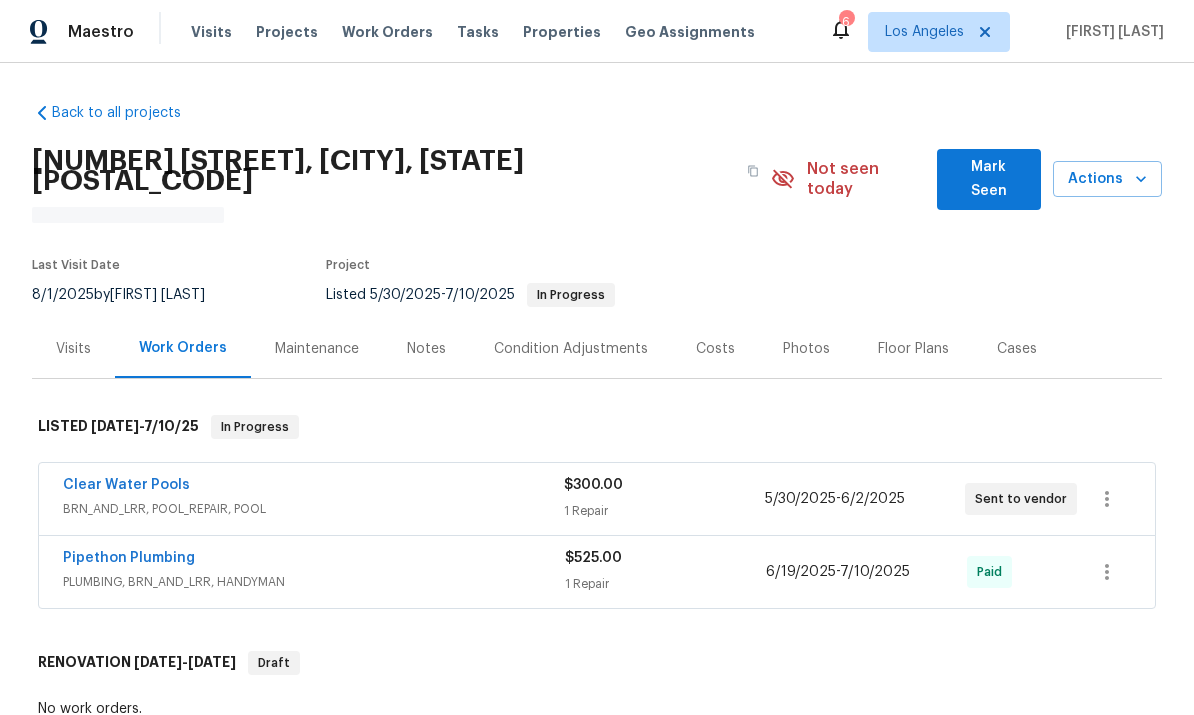 click on "BRN_AND_LRR, POOL_REPAIR, POOL" at bounding box center (313, 509) 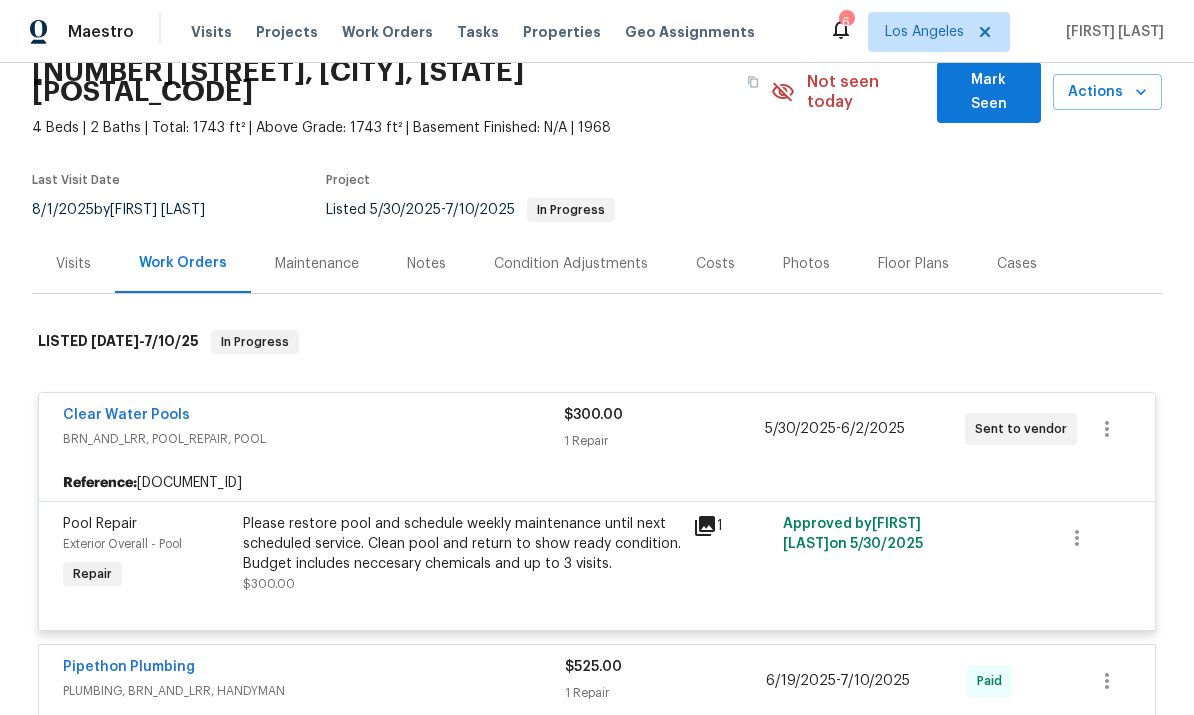 scroll, scrollTop: 137, scrollLeft: 0, axis: vertical 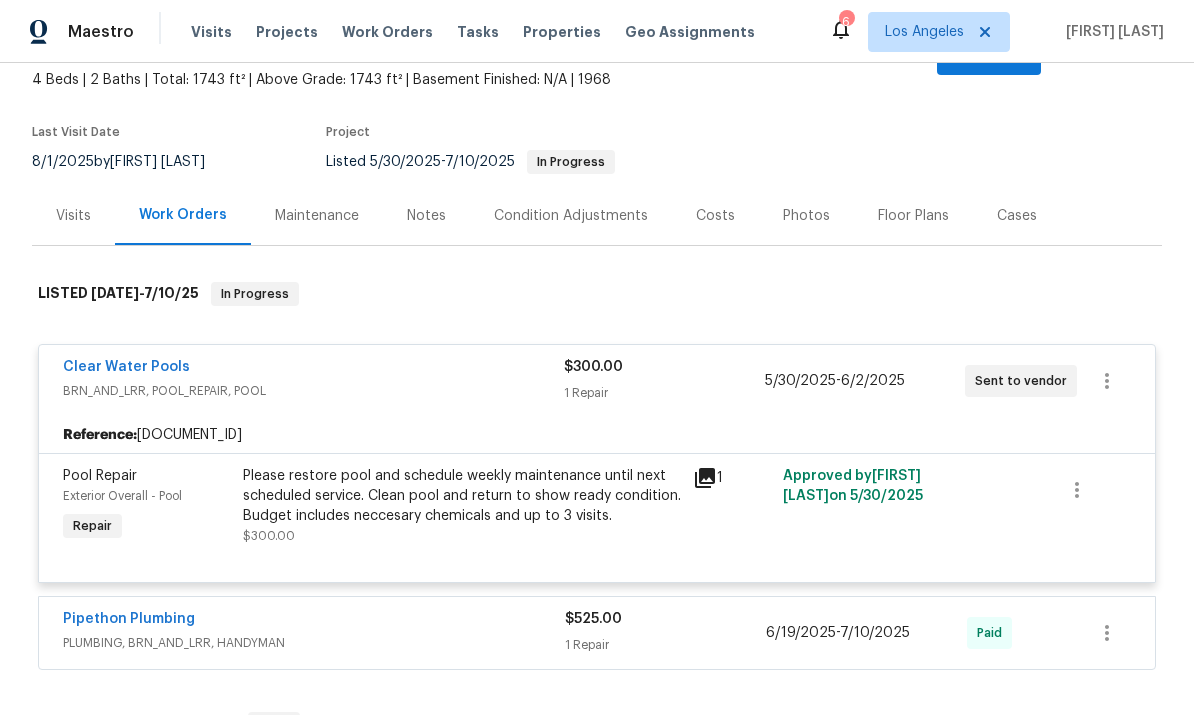 click on "Clear Water Pools" at bounding box center (313, 369) 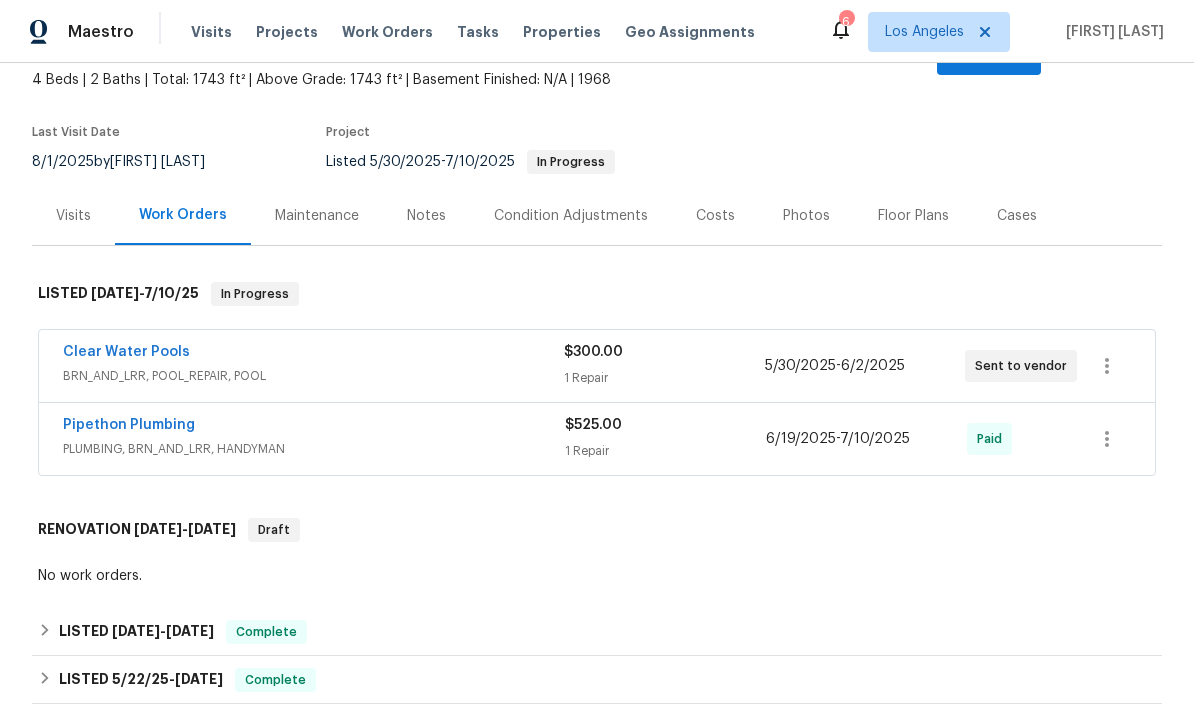 click on "Clear Water Pools" at bounding box center (313, 354) 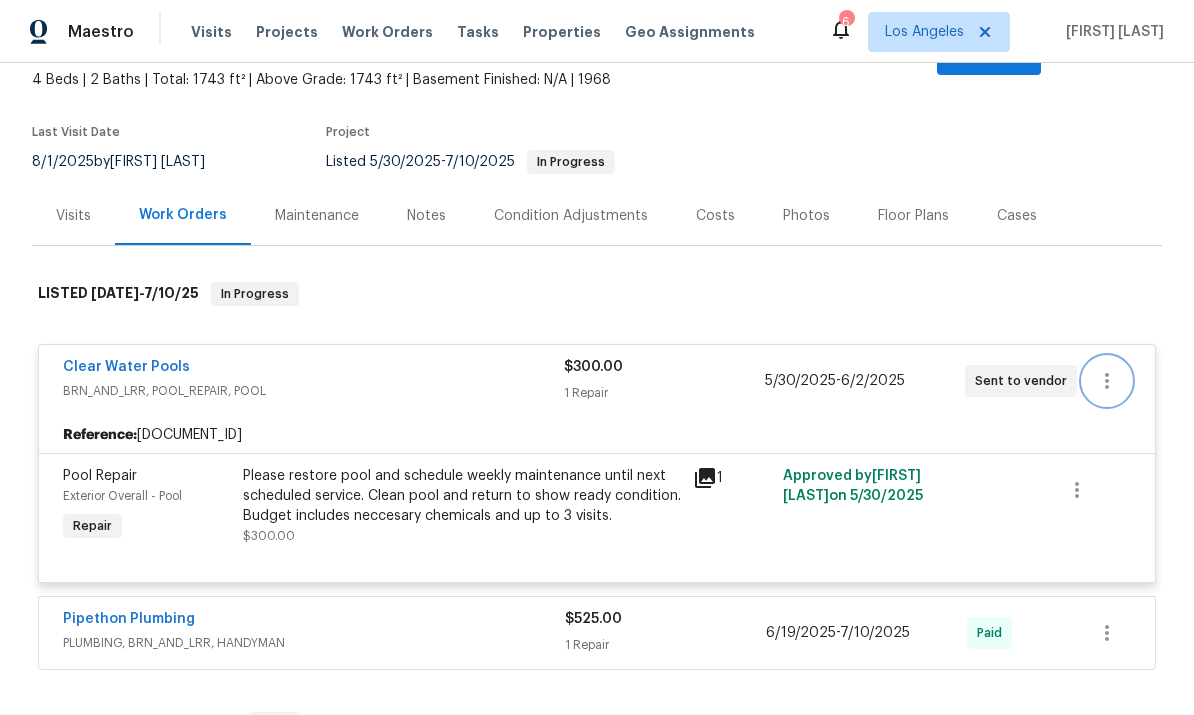 click 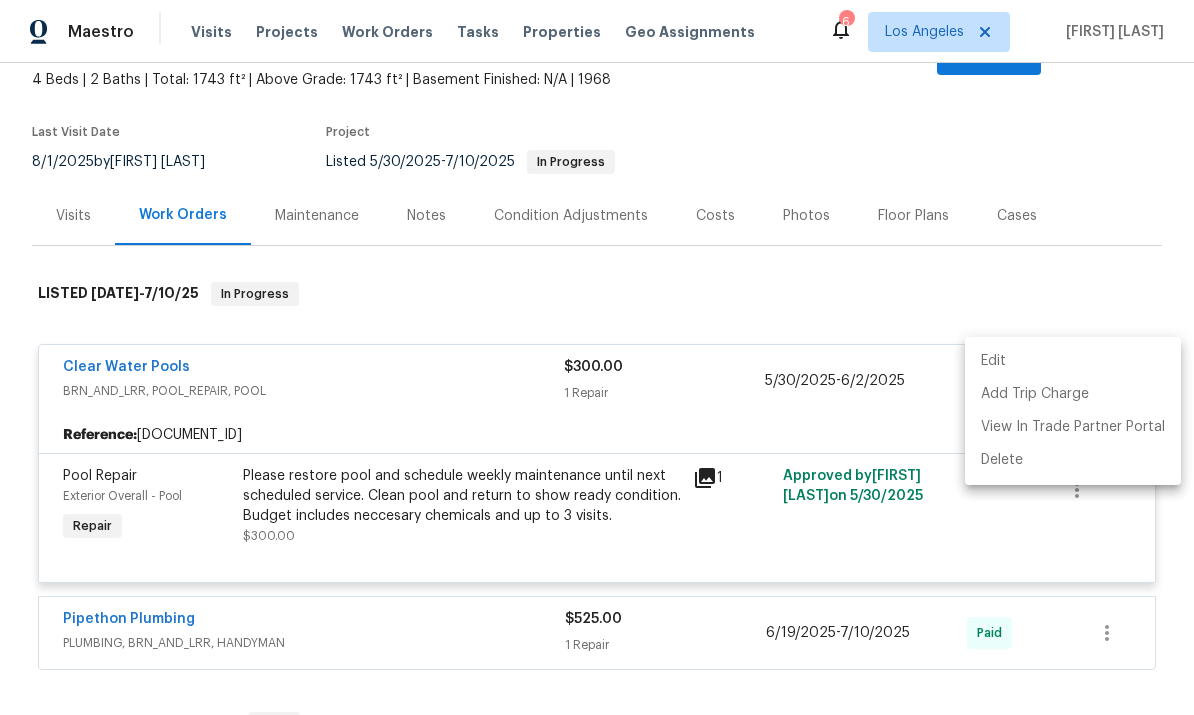 click on "Edit" at bounding box center (1073, 361) 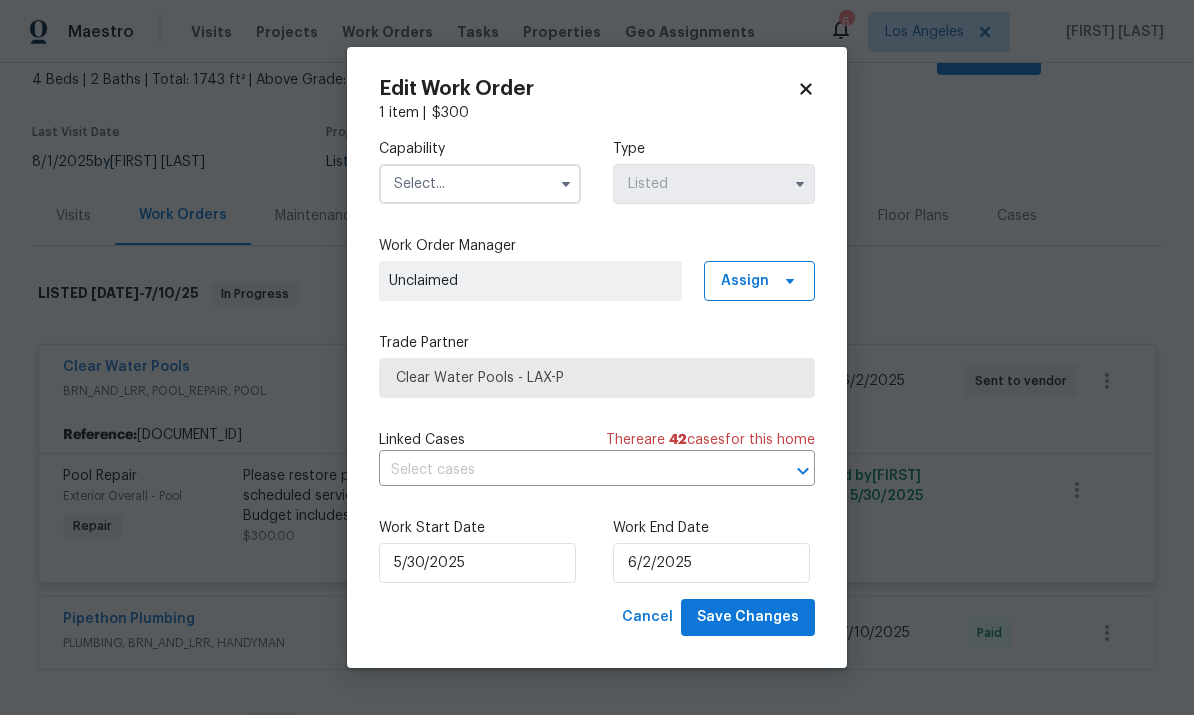 click at bounding box center (480, 184) 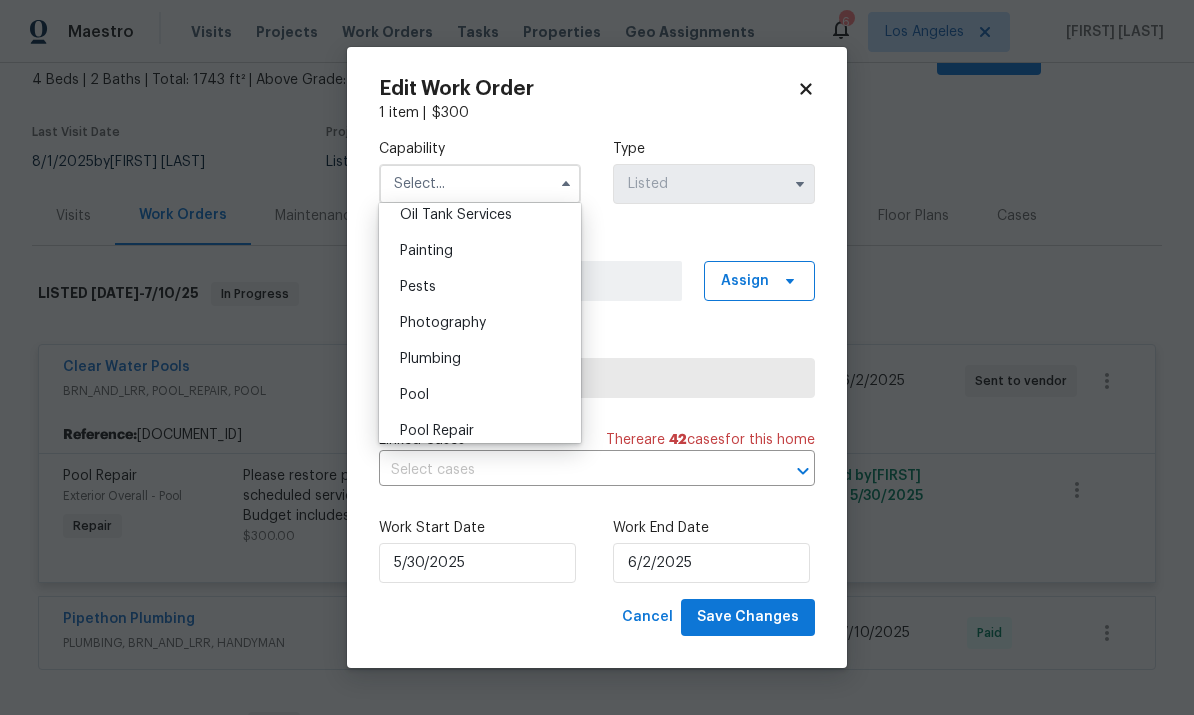 scroll, scrollTop: 1676, scrollLeft: 0, axis: vertical 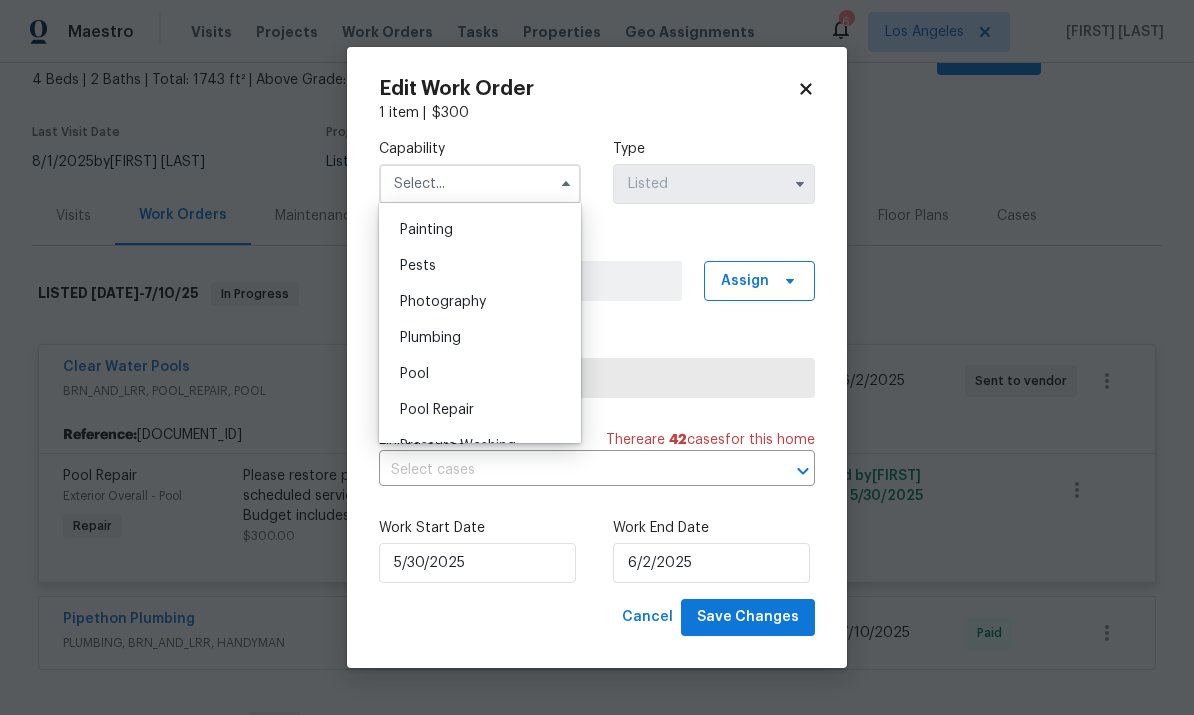 click on "Pool" at bounding box center [414, 374] 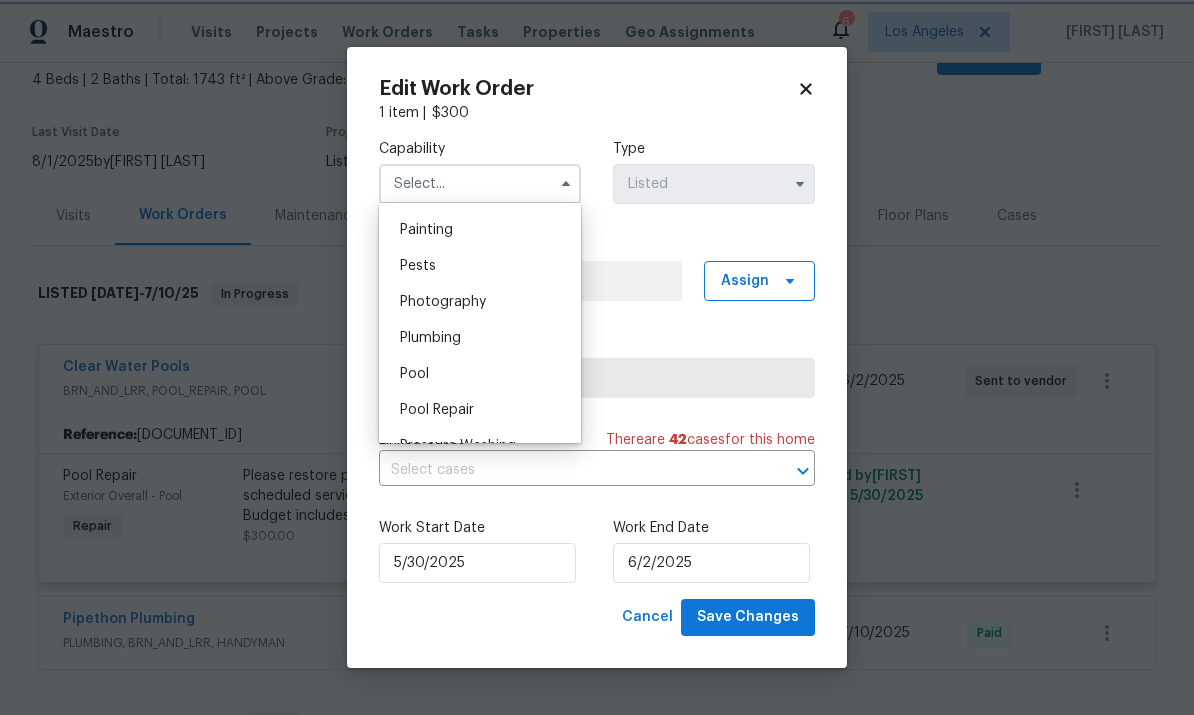 type on "Pool" 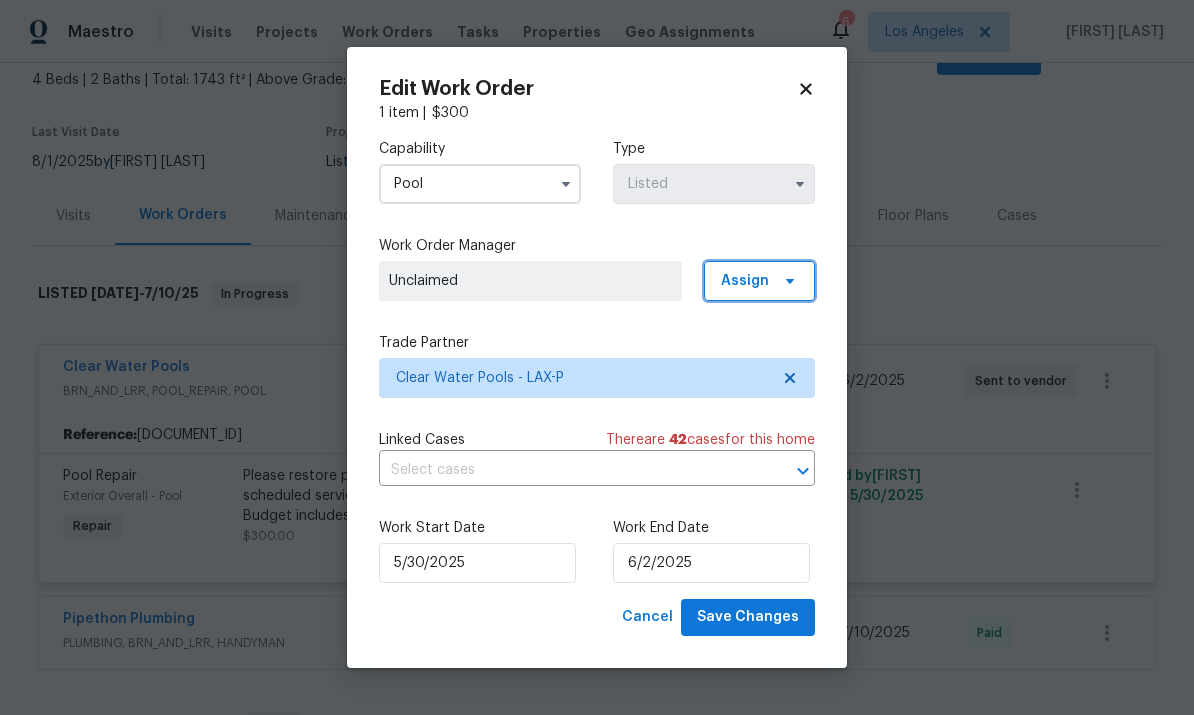 click on "Assign" at bounding box center [759, 281] 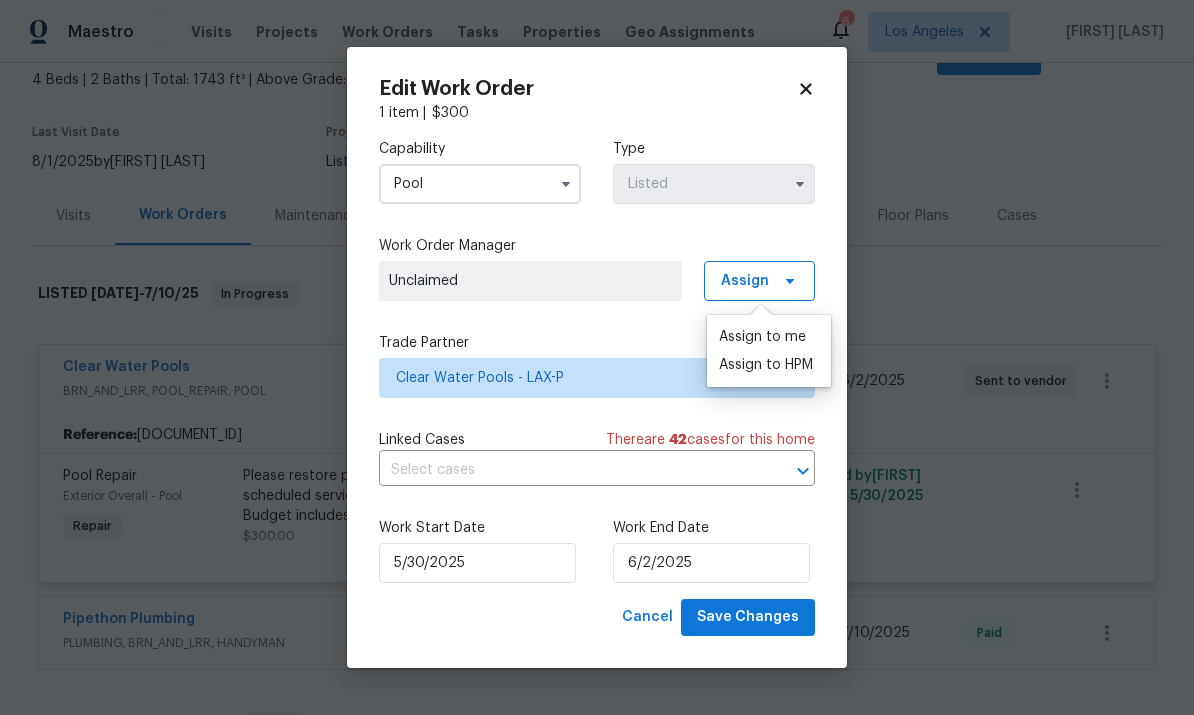 click on "Assign to me" at bounding box center (762, 337) 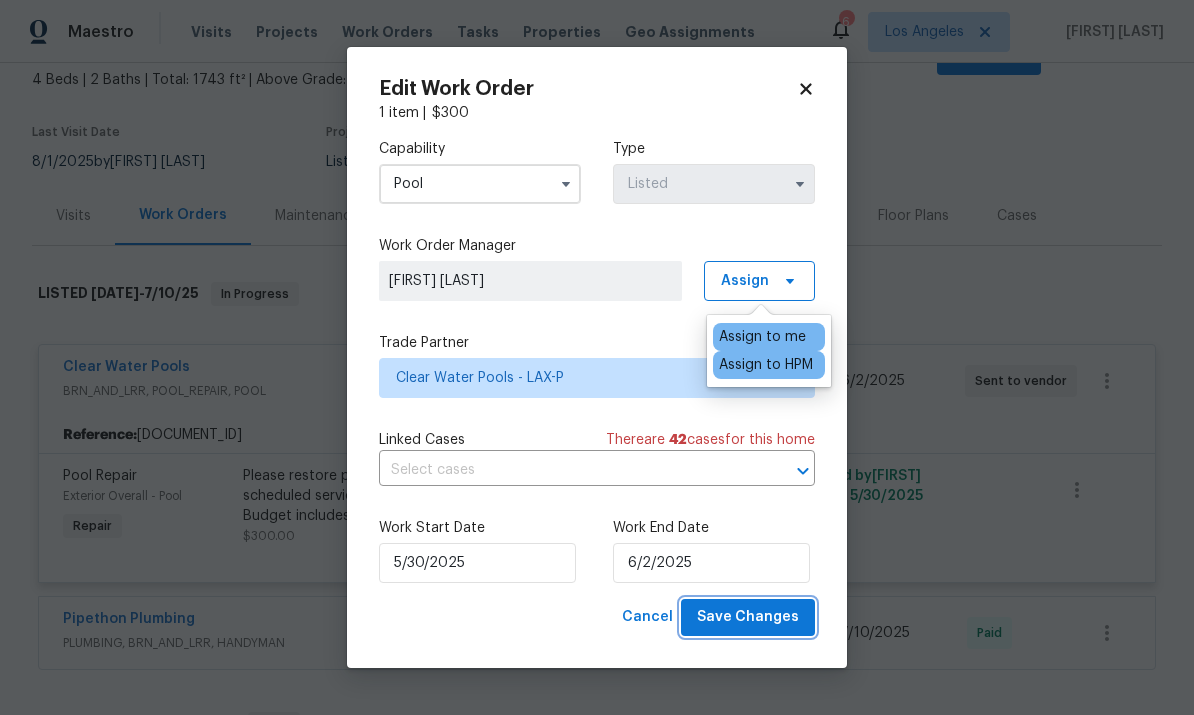 click on "Save Changes" at bounding box center [748, 617] 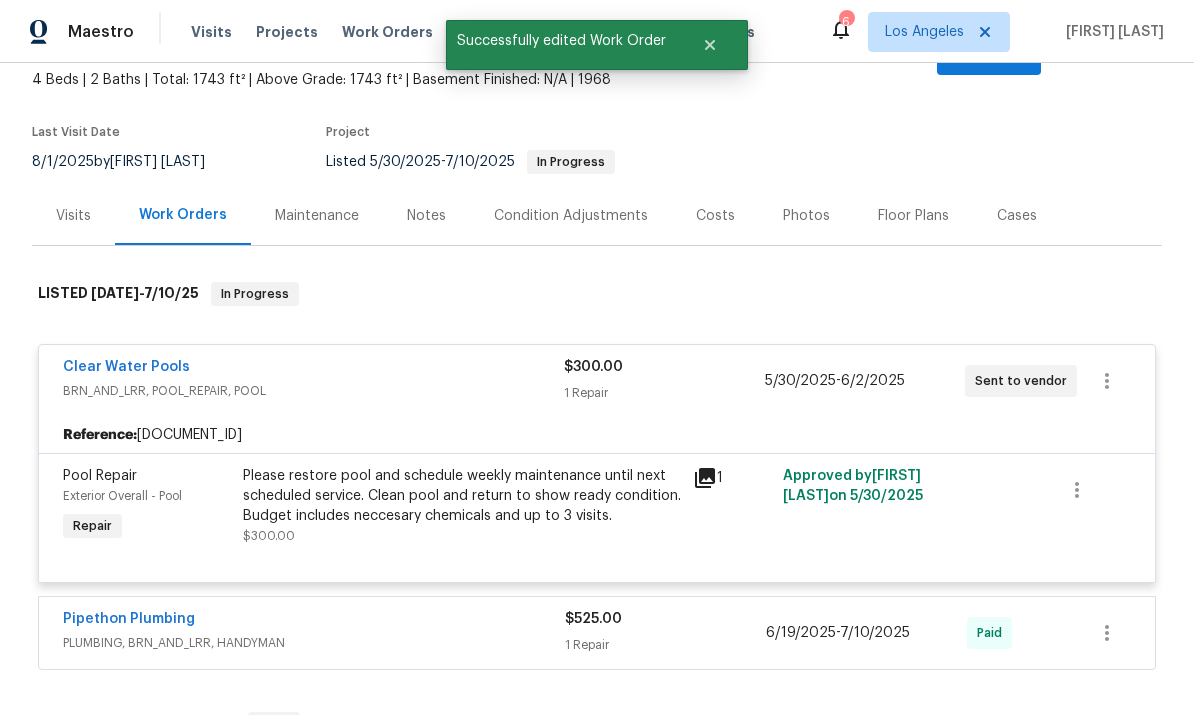 click on "Clear Water Pools" at bounding box center [313, 369] 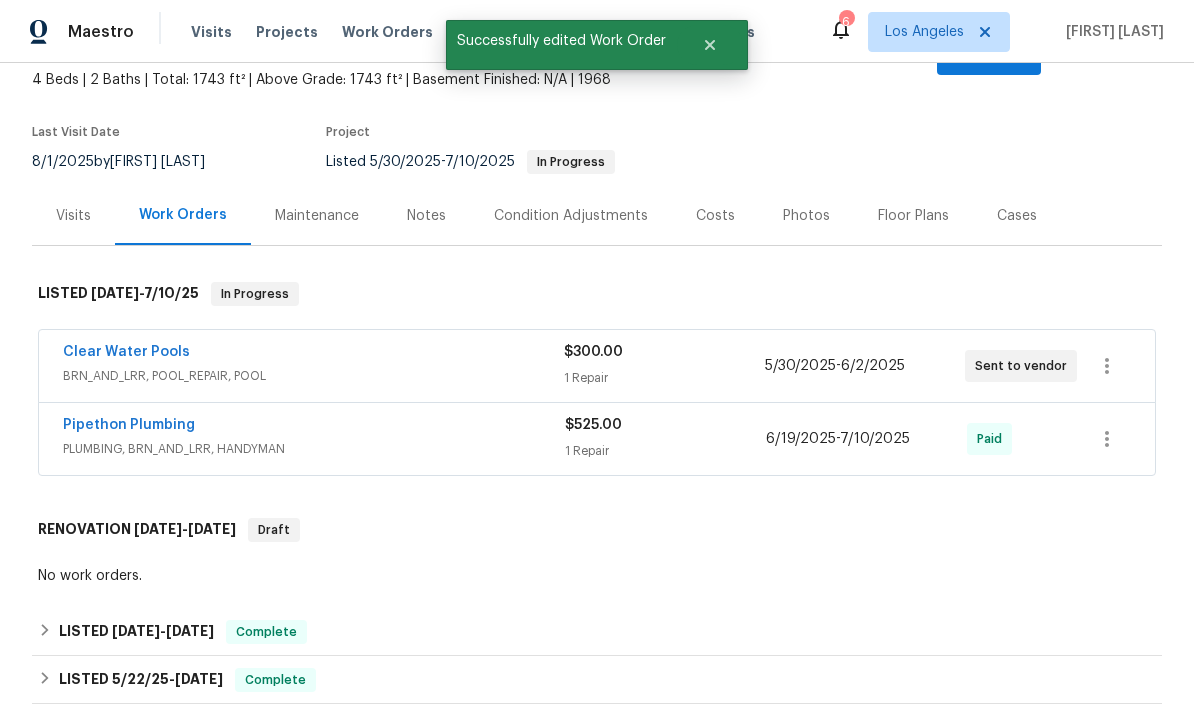 click on "Clear Water Pools" at bounding box center (313, 354) 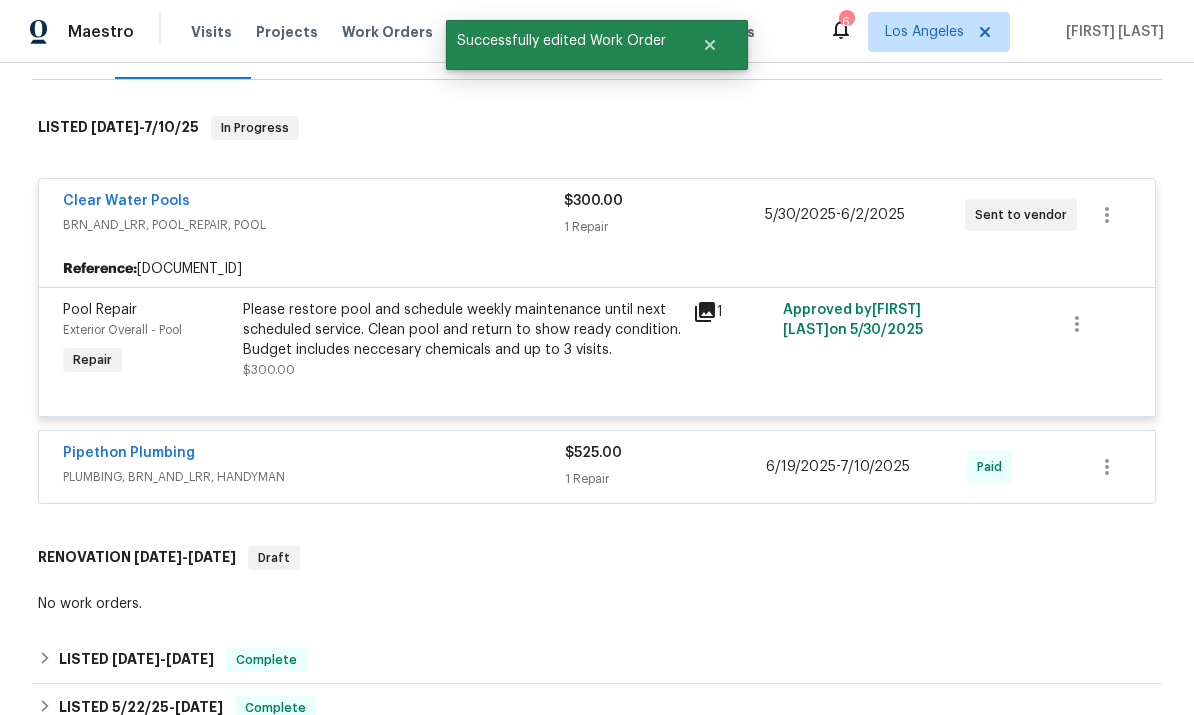 scroll, scrollTop: 325, scrollLeft: 0, axis: vertical 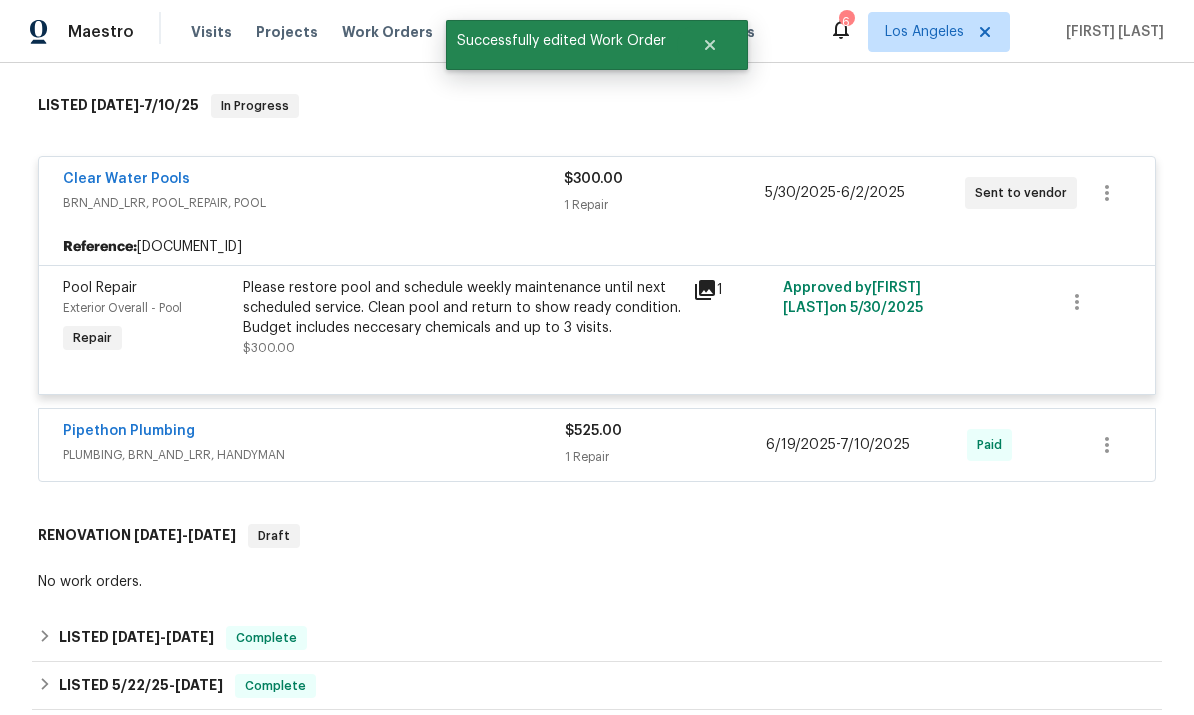 click on "Please restore pool and schedule weekly maintenance until next scheduled service.
Clean pool and return to show ready condition. Budget includes neccesary chemicals and up to 3 visits." at bounding box center (462, 308) 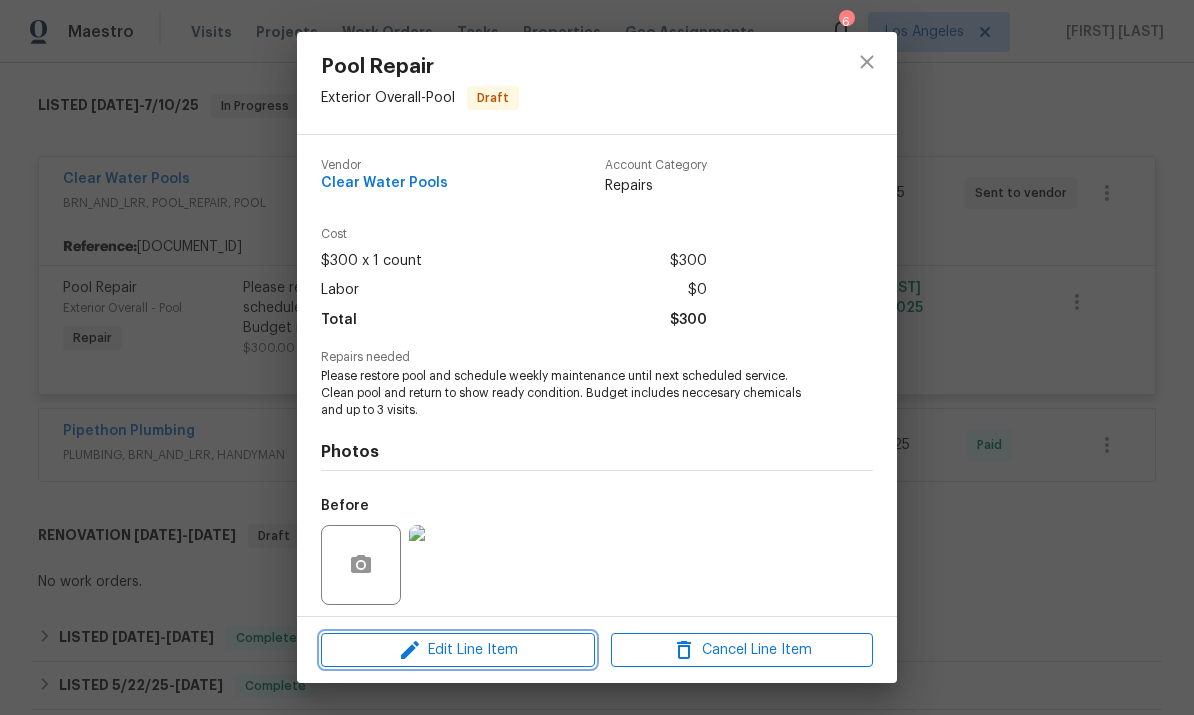 click on "Edit Line Item" at bounding box center (458, 650) 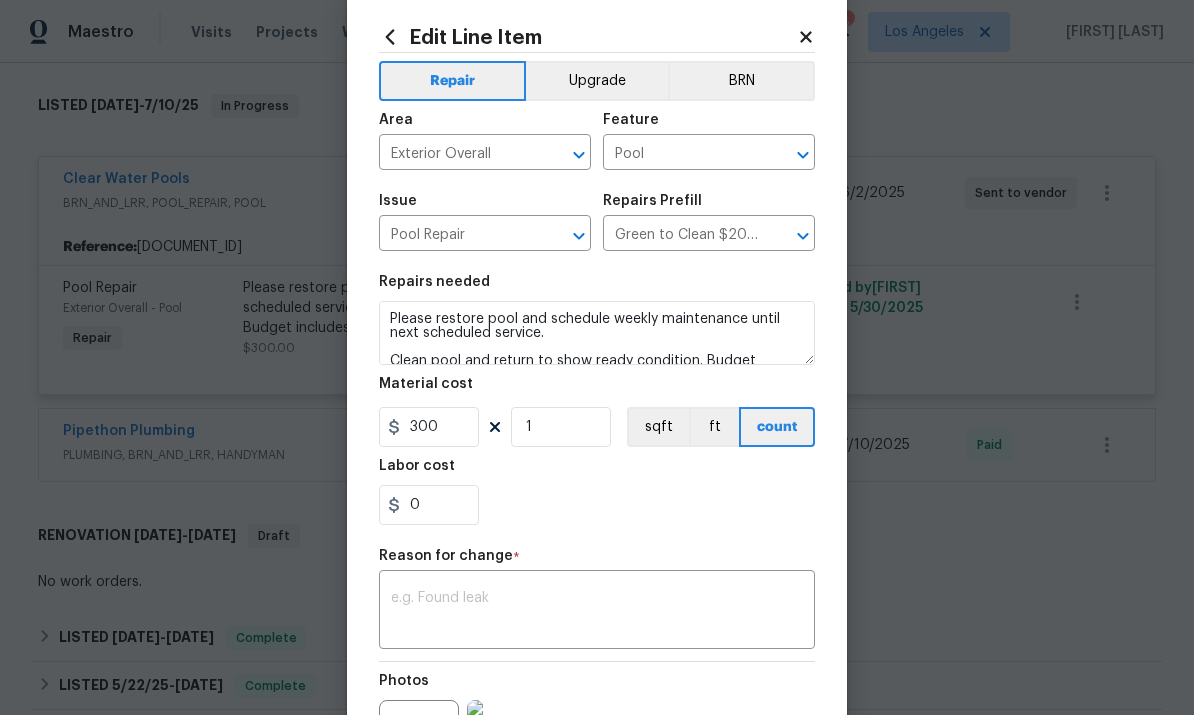 scroll, scrollTop: 47, scrollLeft: 0, axis: vertical 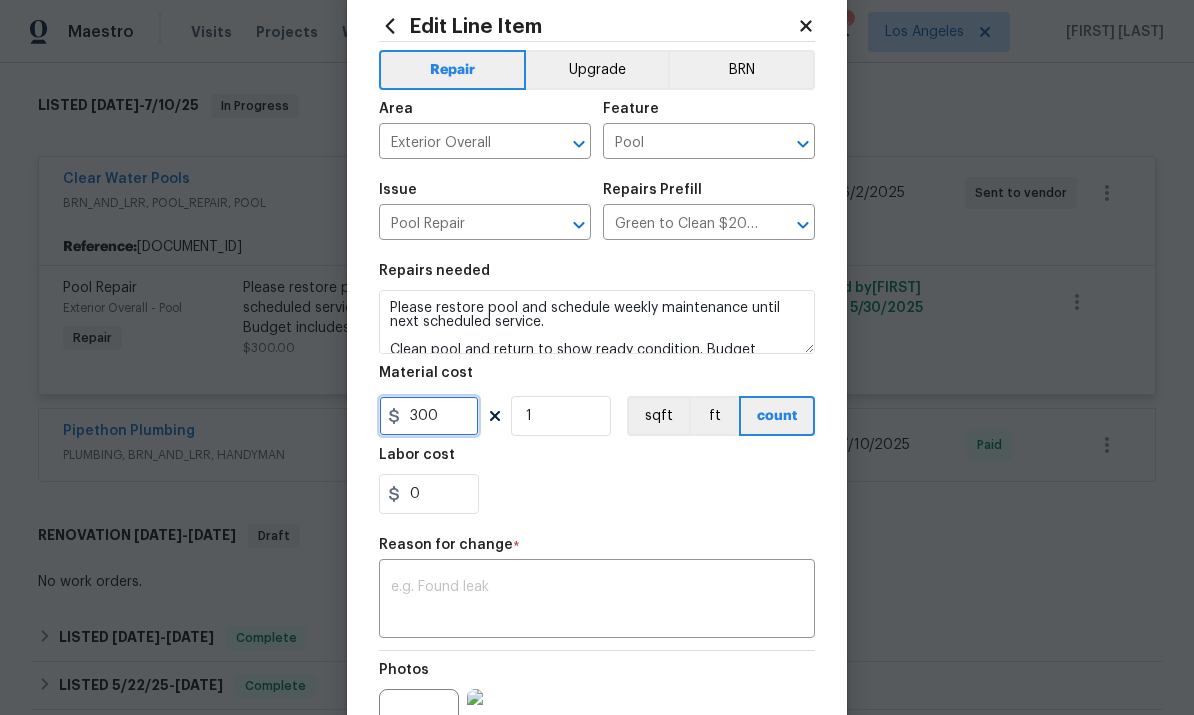 click on "300" at bounding box center (429, 416) 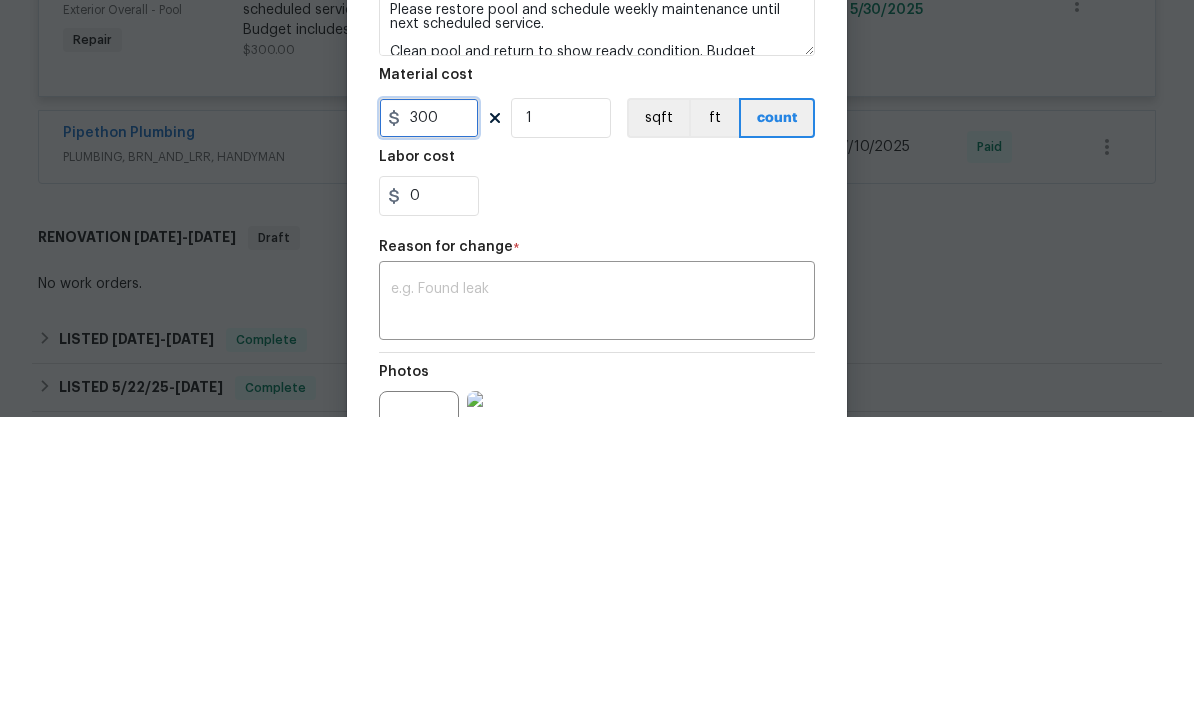 click on "300" at bounding box center (429, 416) 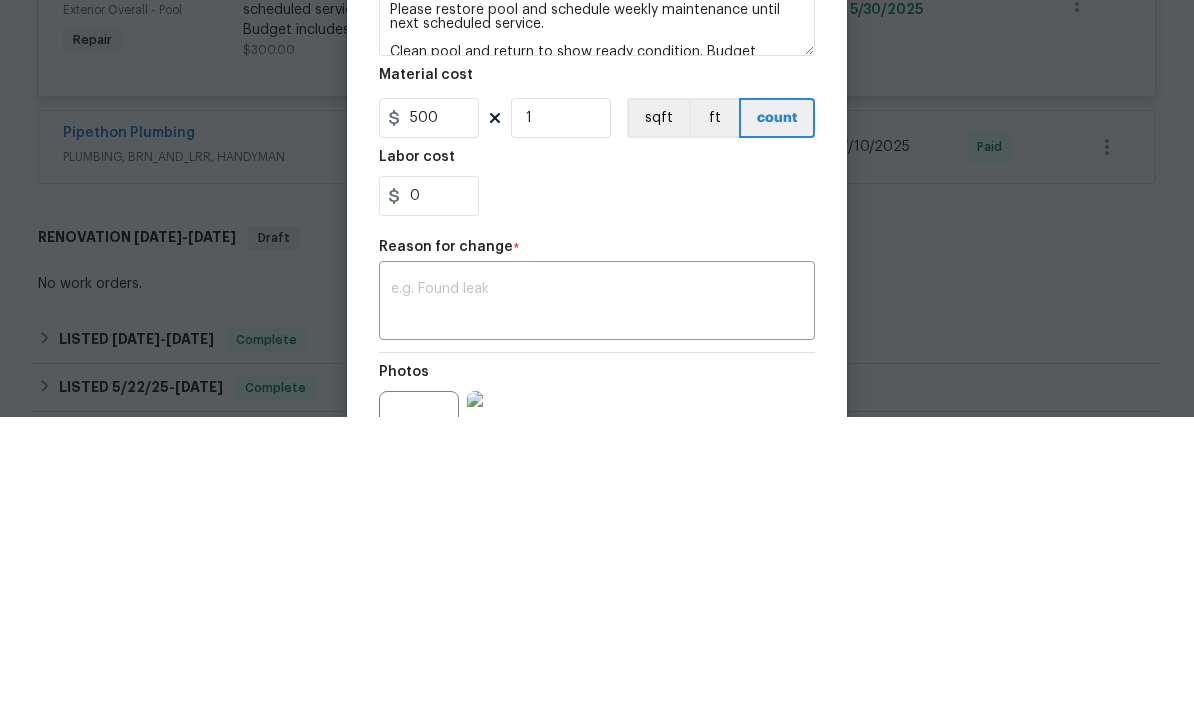 scroll, scrollTop: 75, scrollLeft: 0, axis: vertical 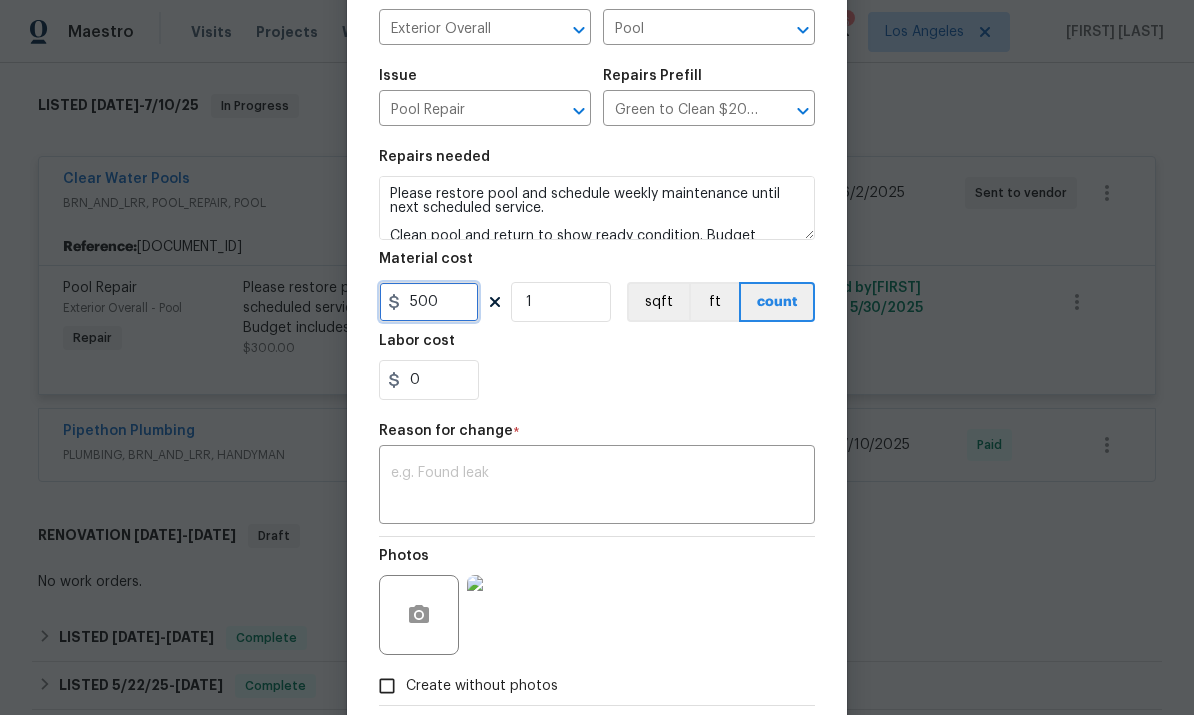 type on "500" 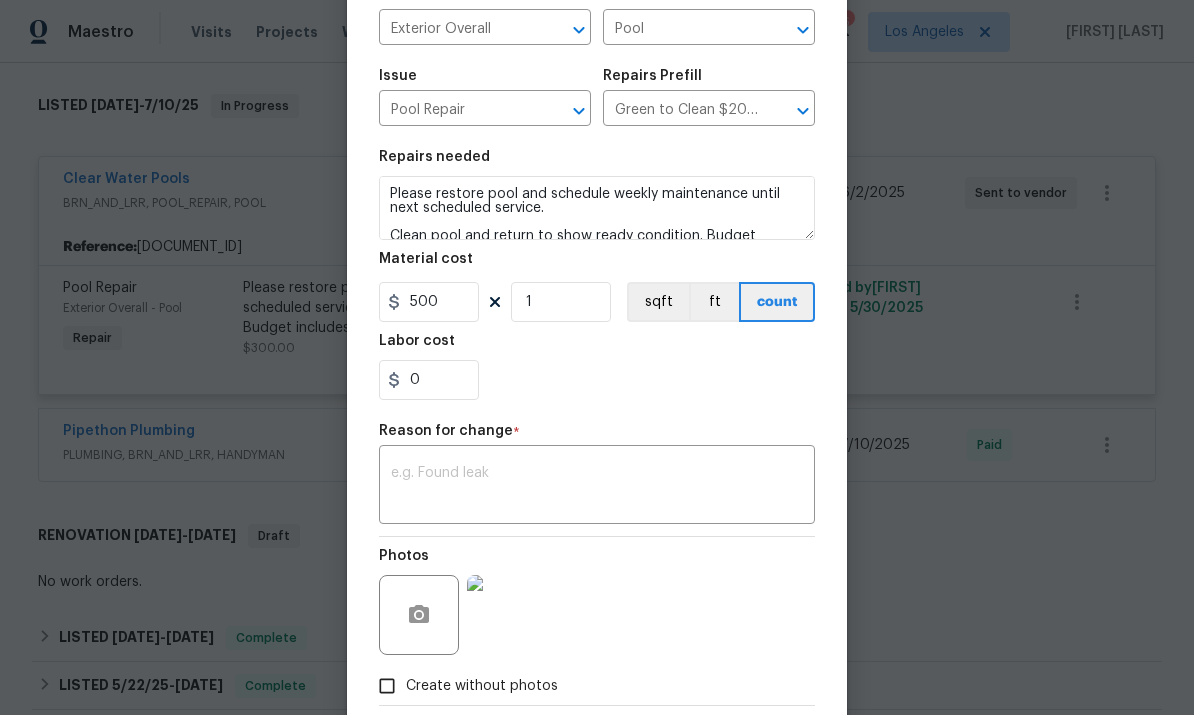 click at bounding box center [597, 487] 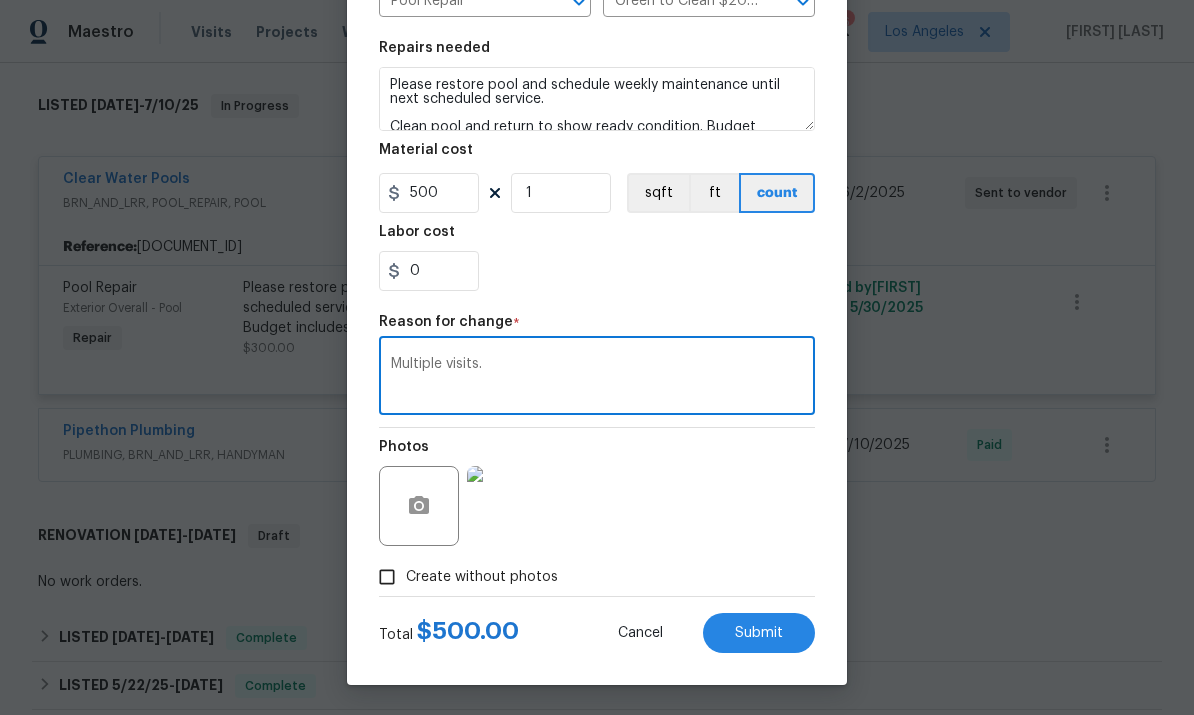 scroll, scrollTop: 274, scrollLeft: 0, axis: vertical 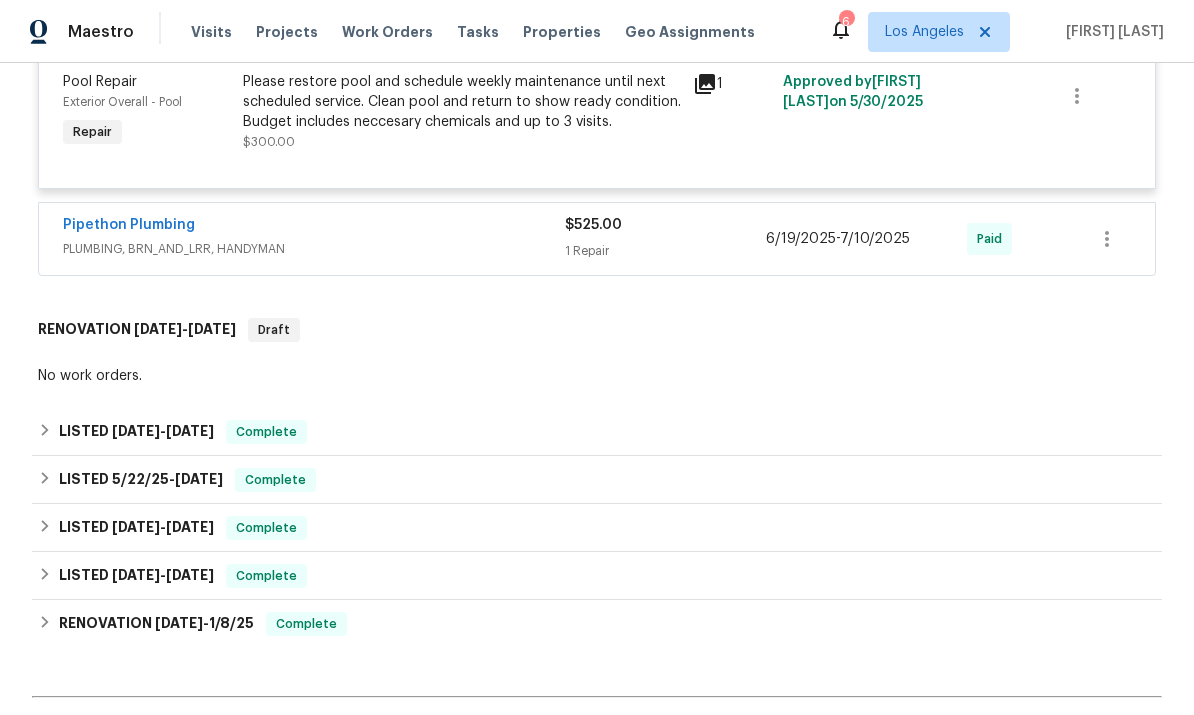 click on "Pipethon Plumbing" at bounding box center [129, 225] 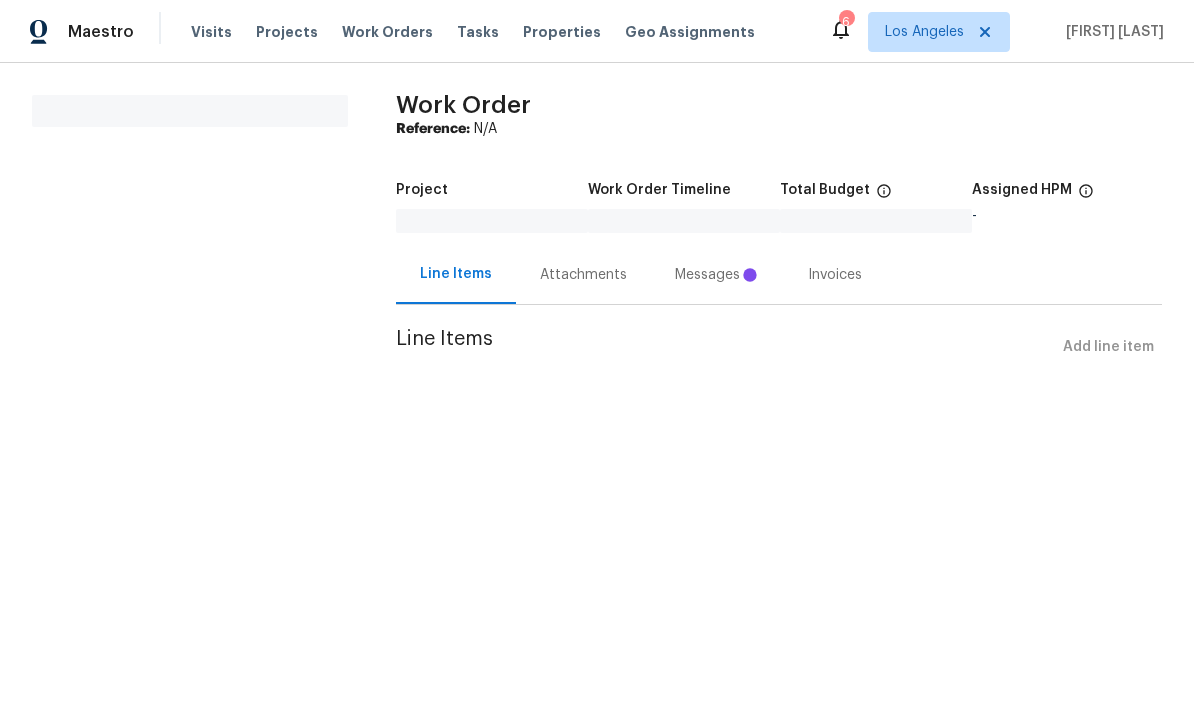 scroll, scrollTop: 0, scrollLeft: 0, axis: both 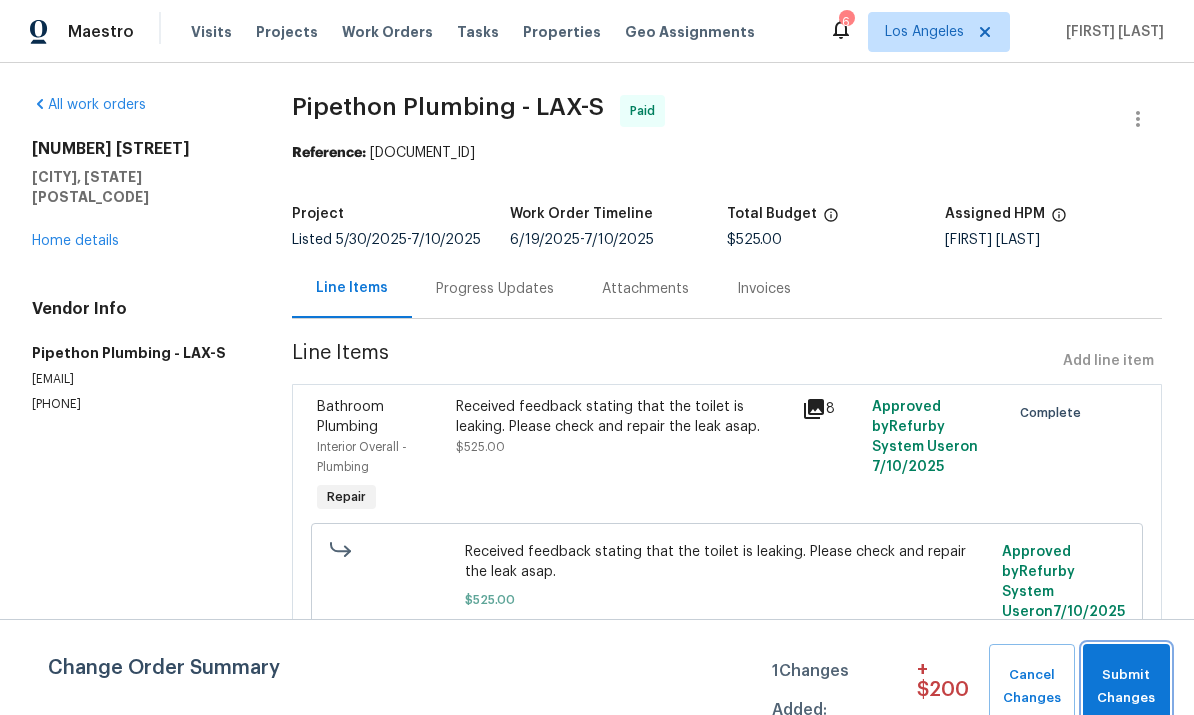 click on "Submit Changes" at bounding box center (1126, 687) 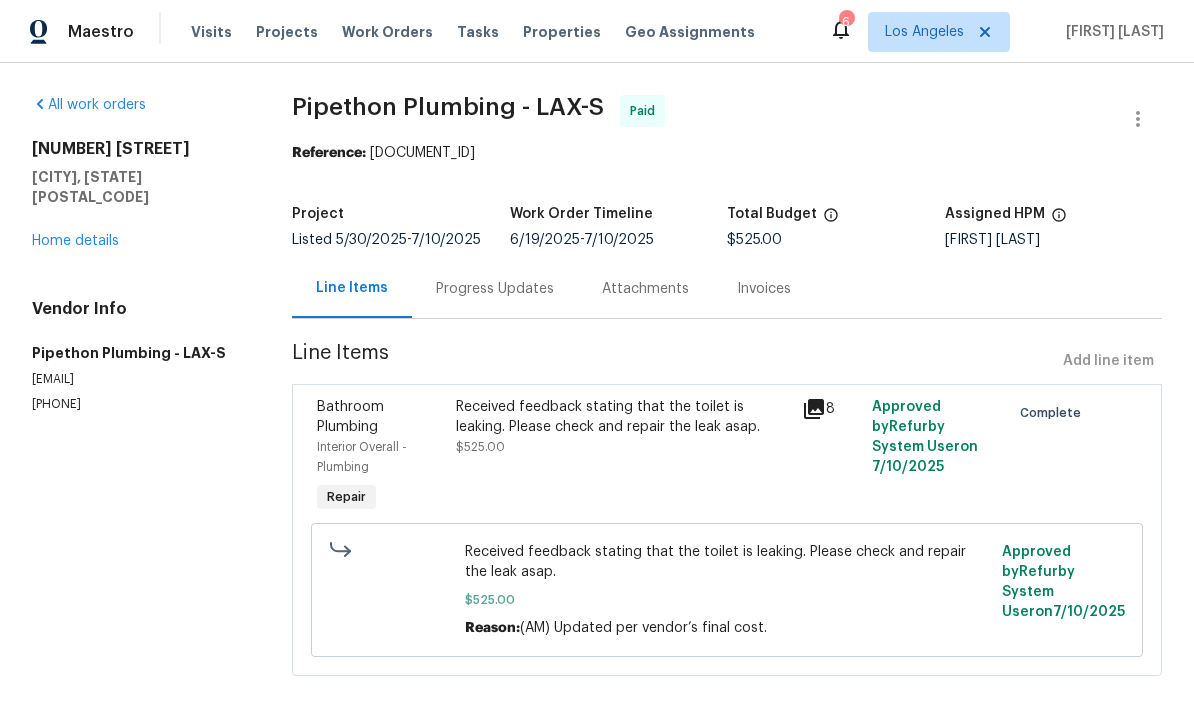 click on "Home details" at bounding box center (75, 241) 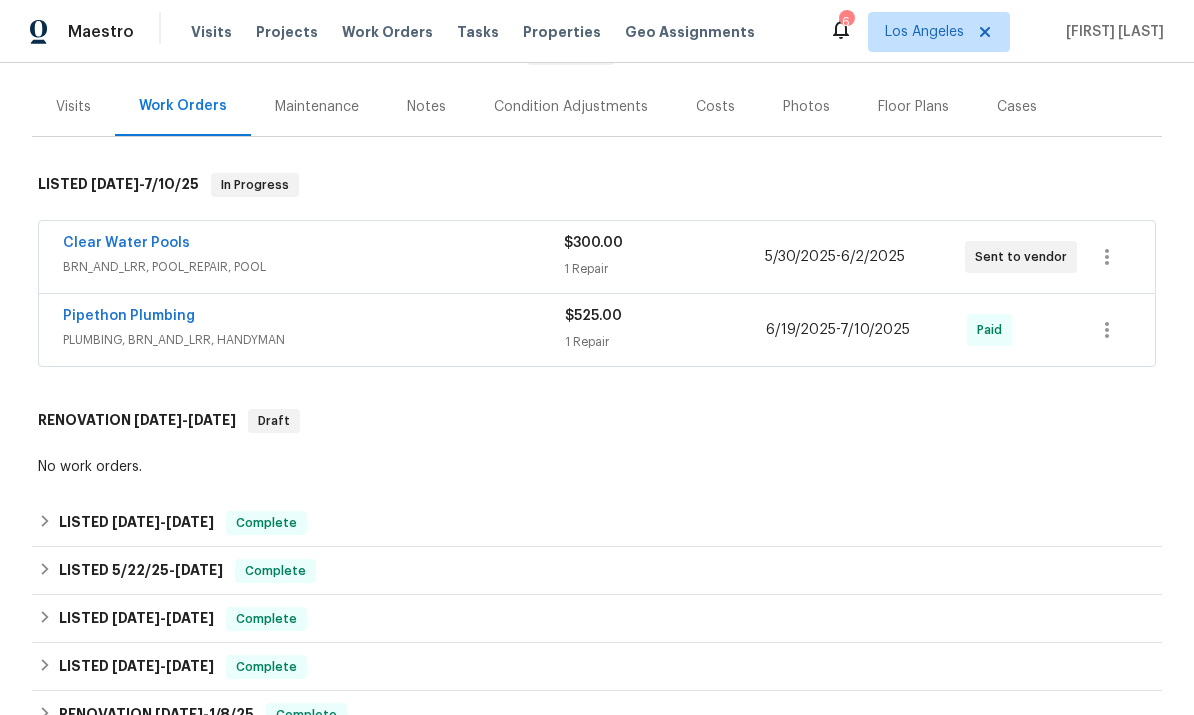 scroll, scrollTop: 254, scrollLeft: 0, axis: vertical 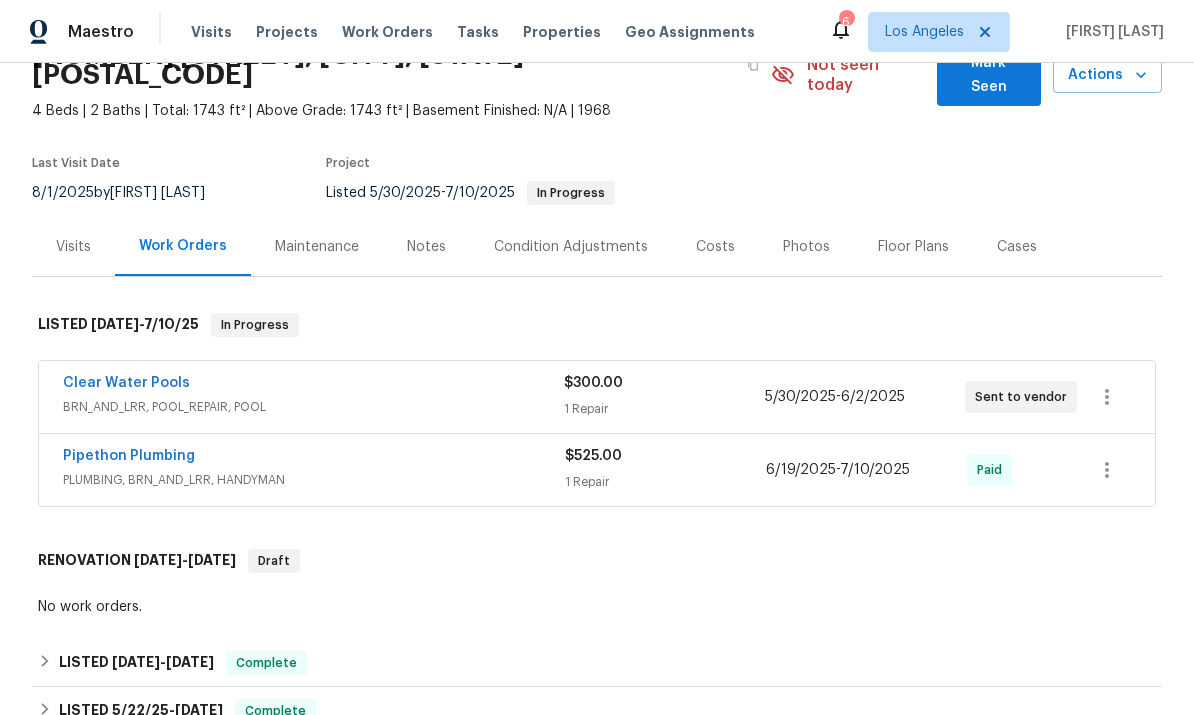 click on "Clear Water Pools" at bounding box center [126, 383] 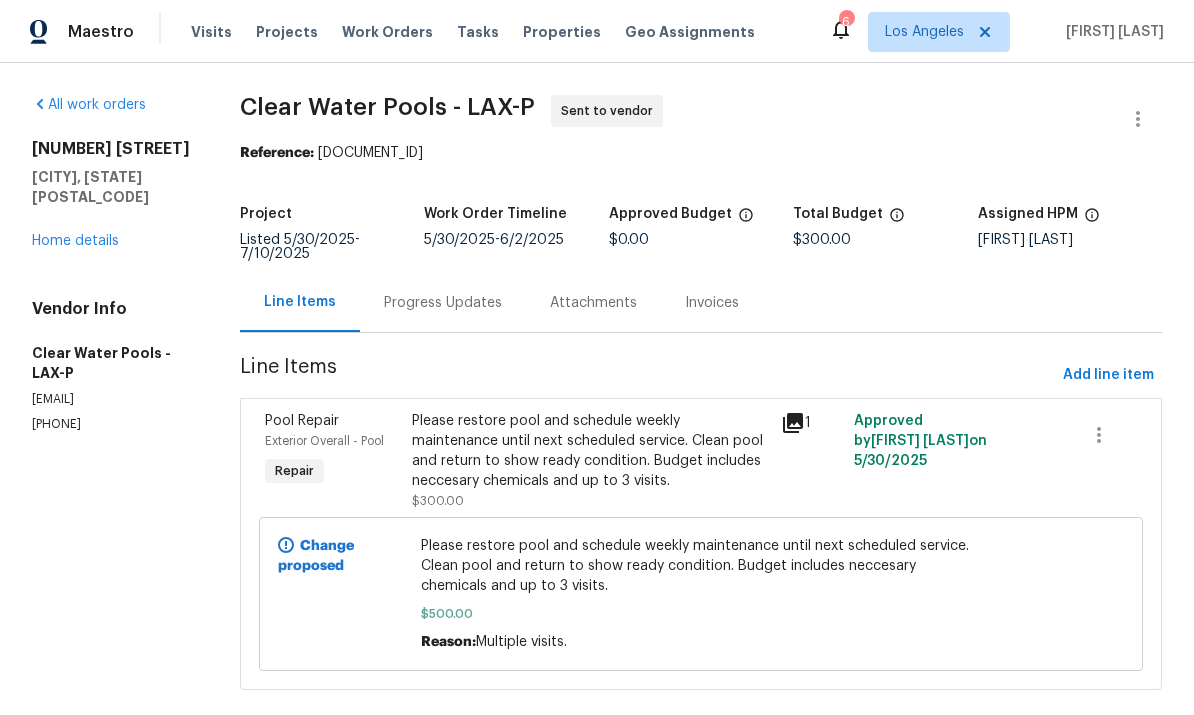 scroll, scrollTop: 33, scrollLeft: 0, axis: vertical 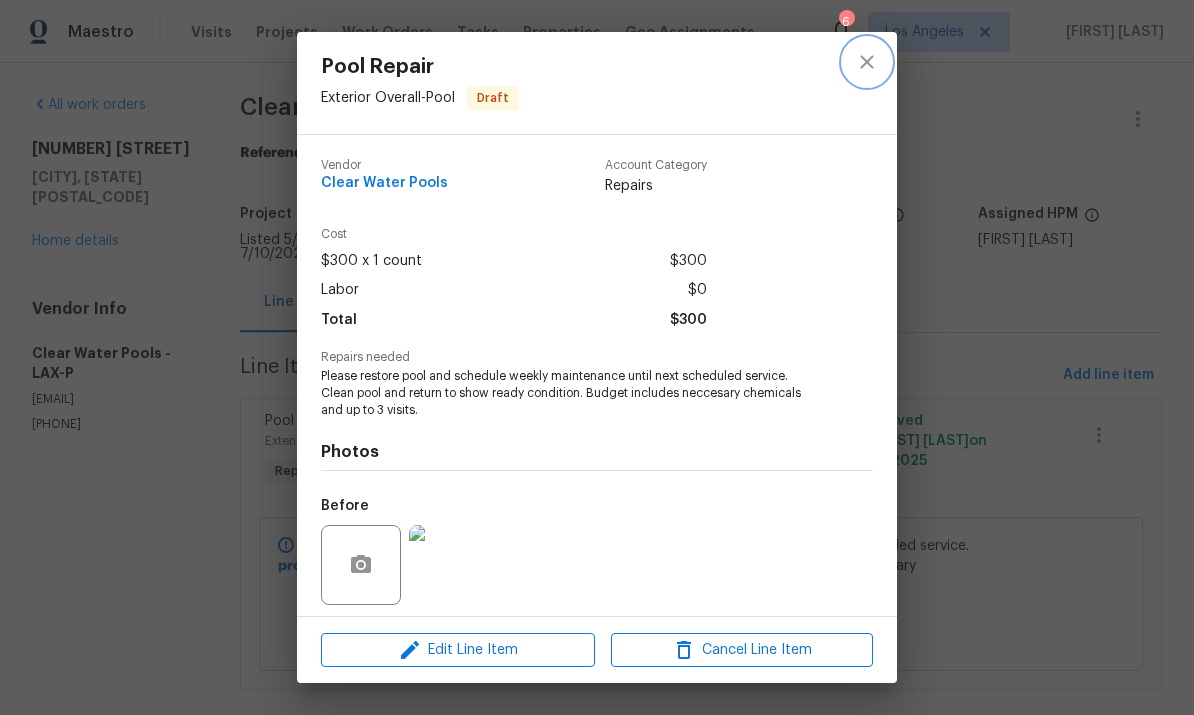 click 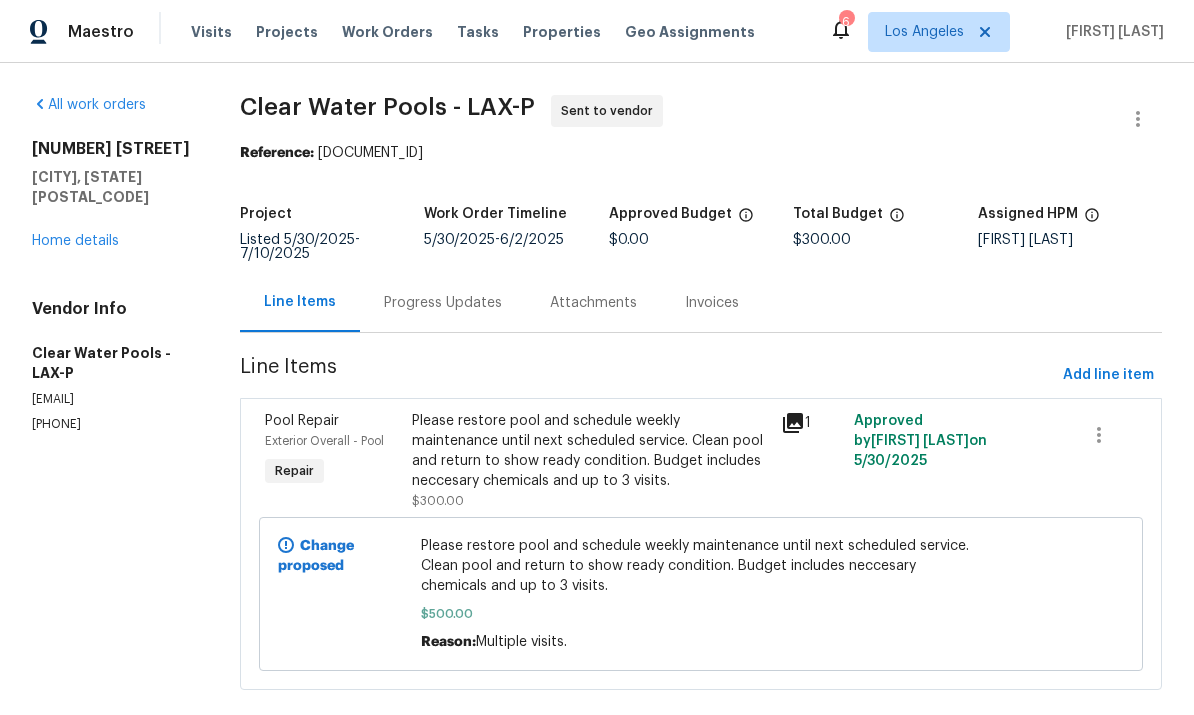 click on "Home details" at bounding box center [75, 241] 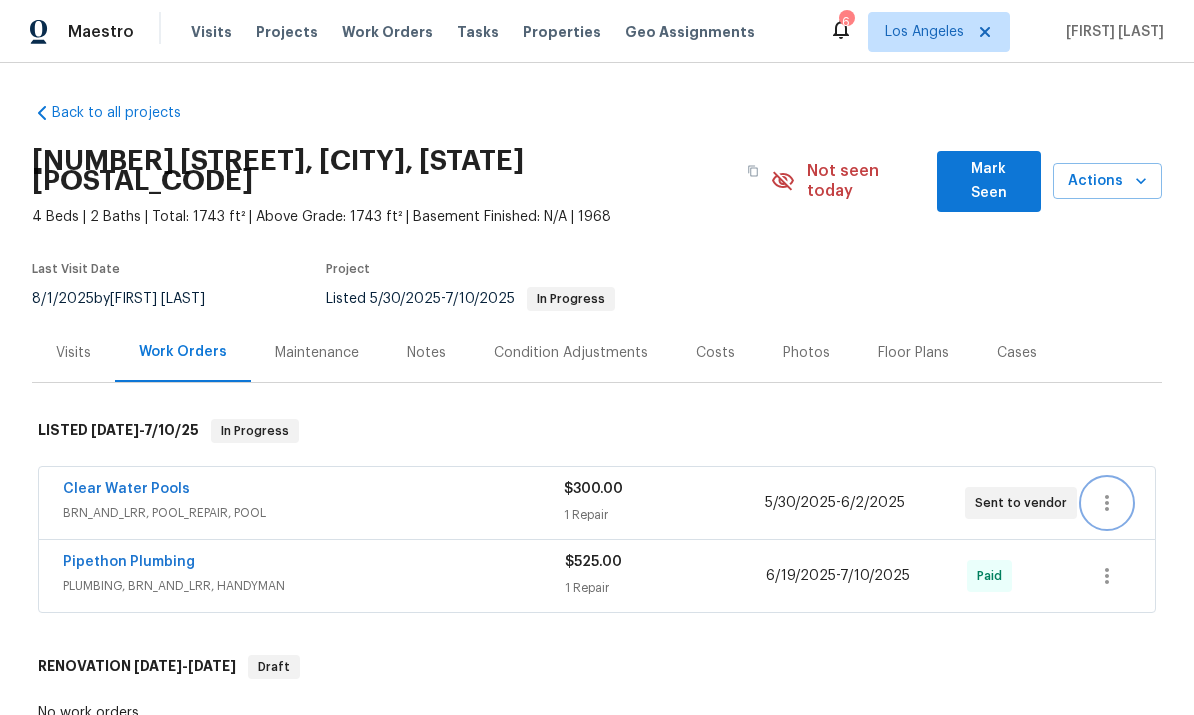 click 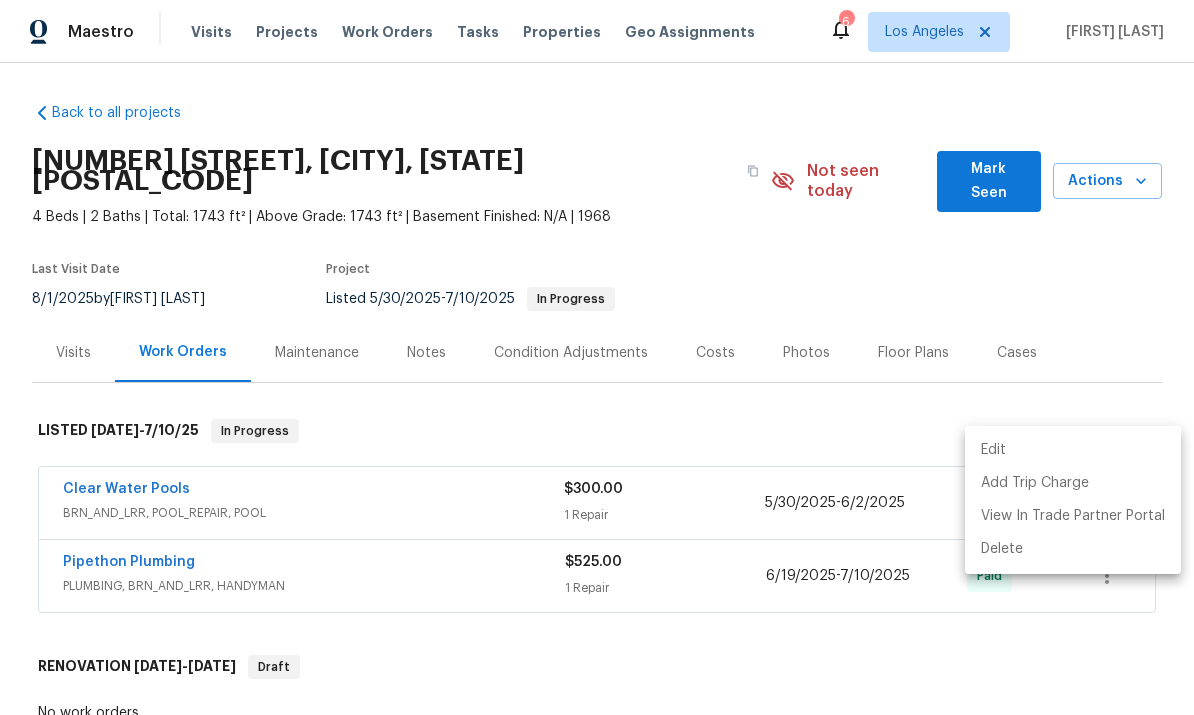 click at bounding box center [597, 357] 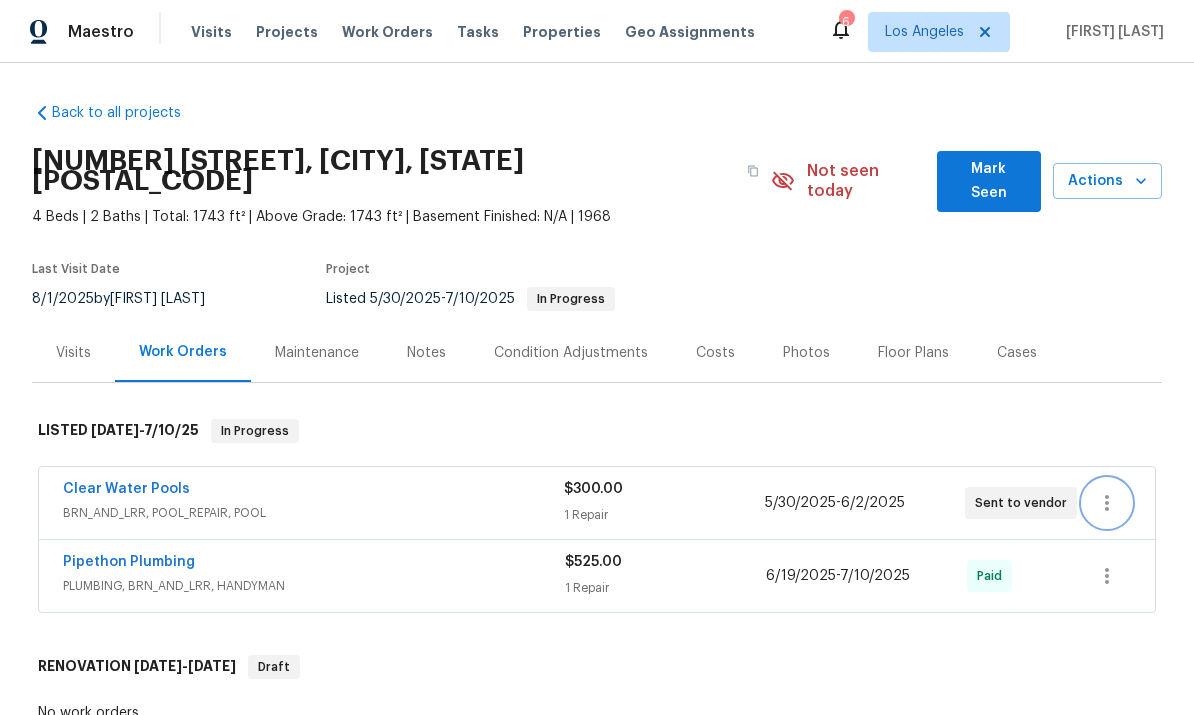 click 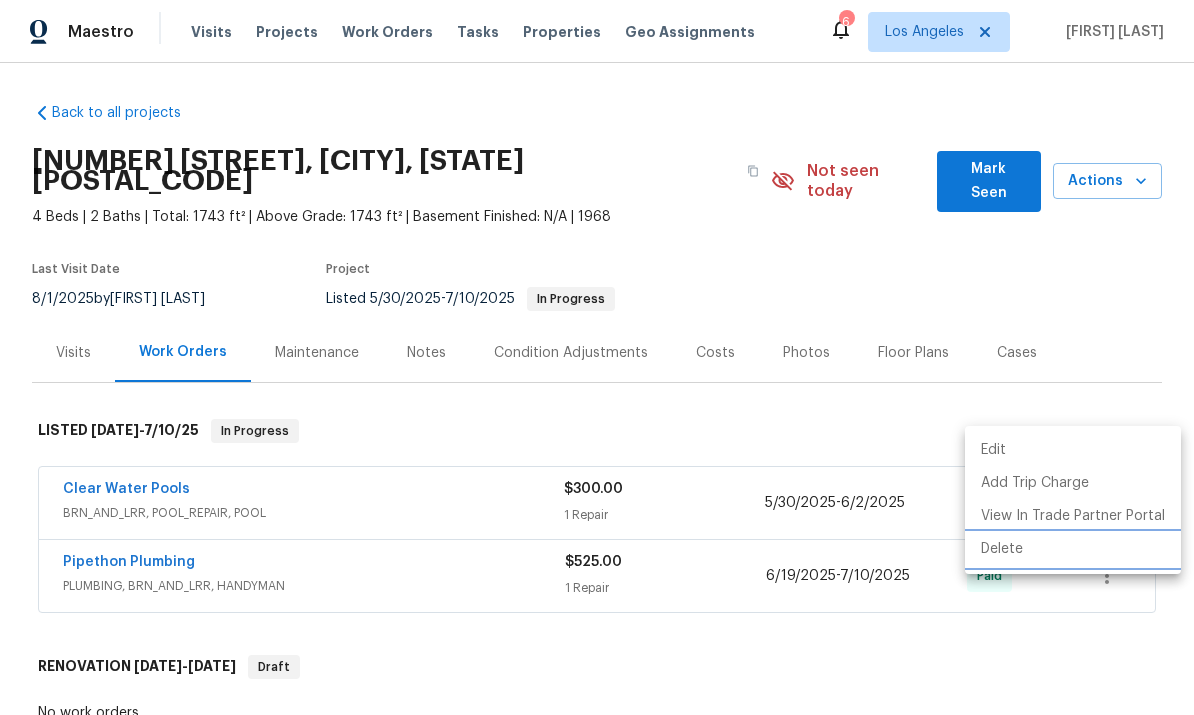 click on "Delete" at bounding box center (1073, 549) 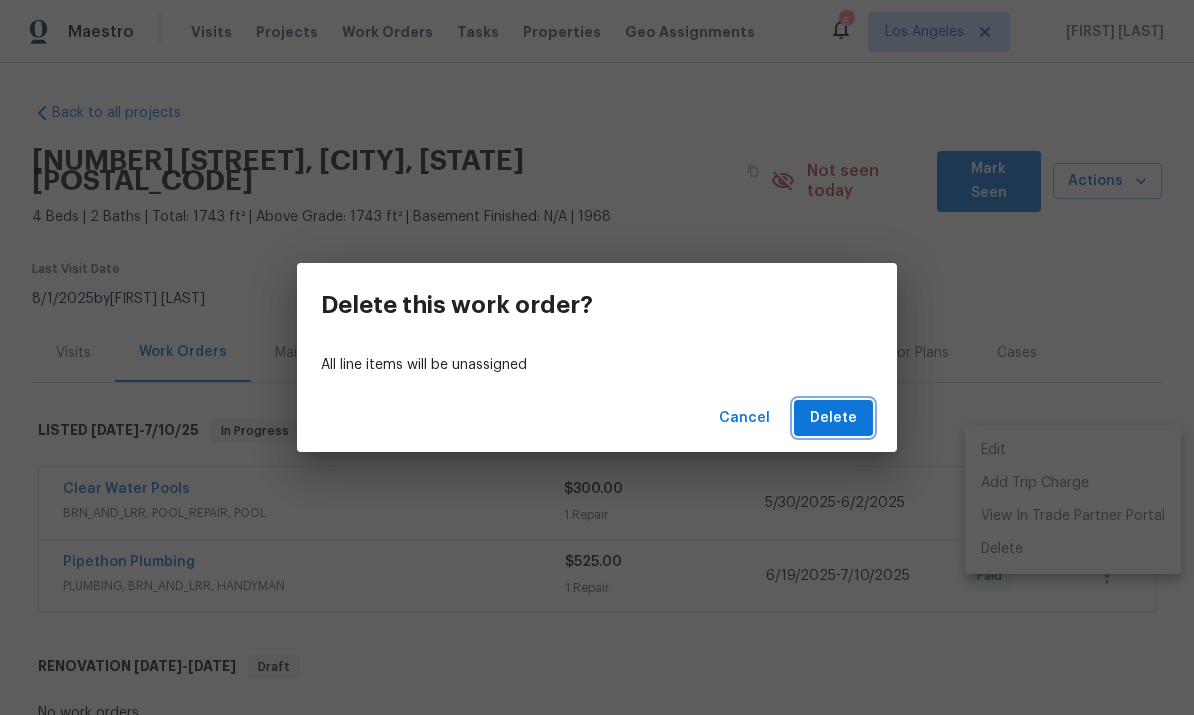 click on "Delete" at bounding box center (833, 418) 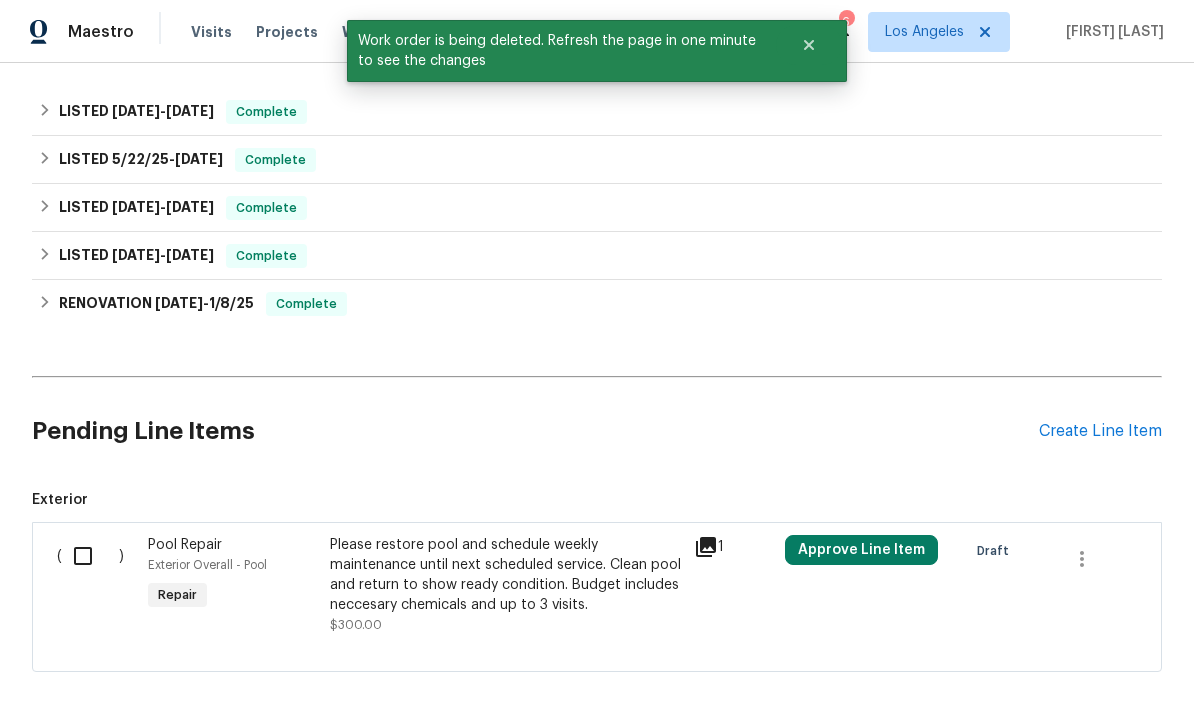 scroll, scrollTop: 582, scrollLeft: 0, axis: vertical 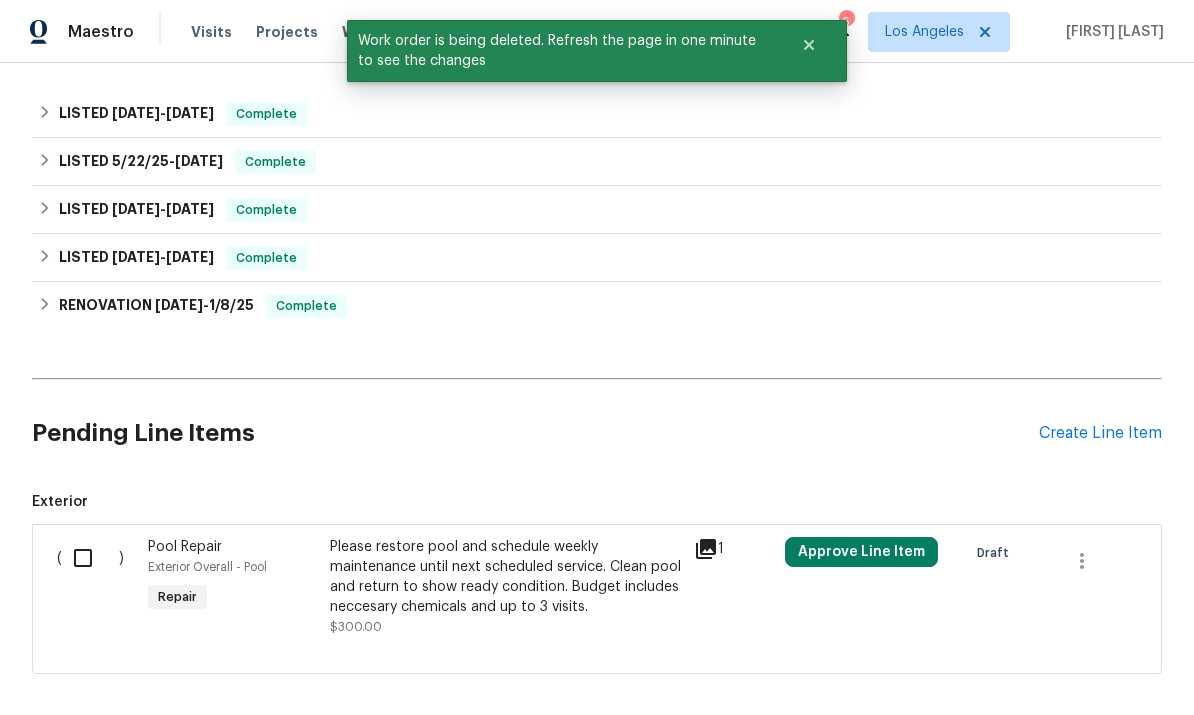 click on "Approve Line Item" at bounding box center (861, 552) 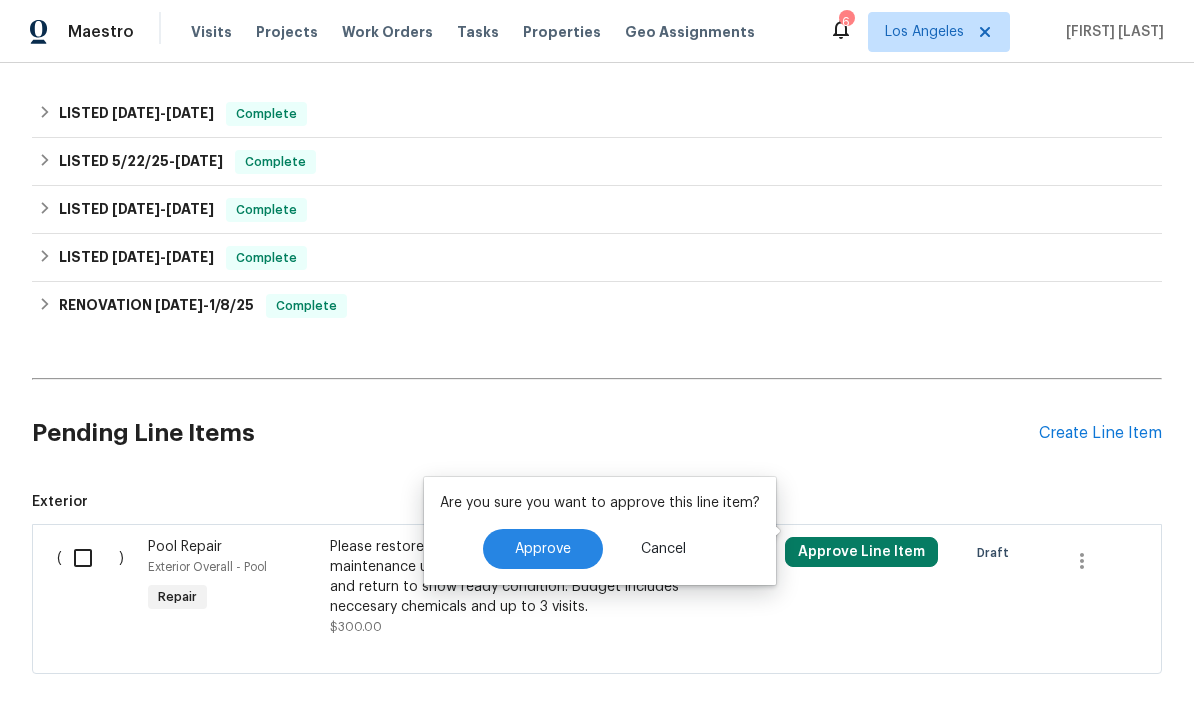 click on "Approve" at bounding box center (543, 549) 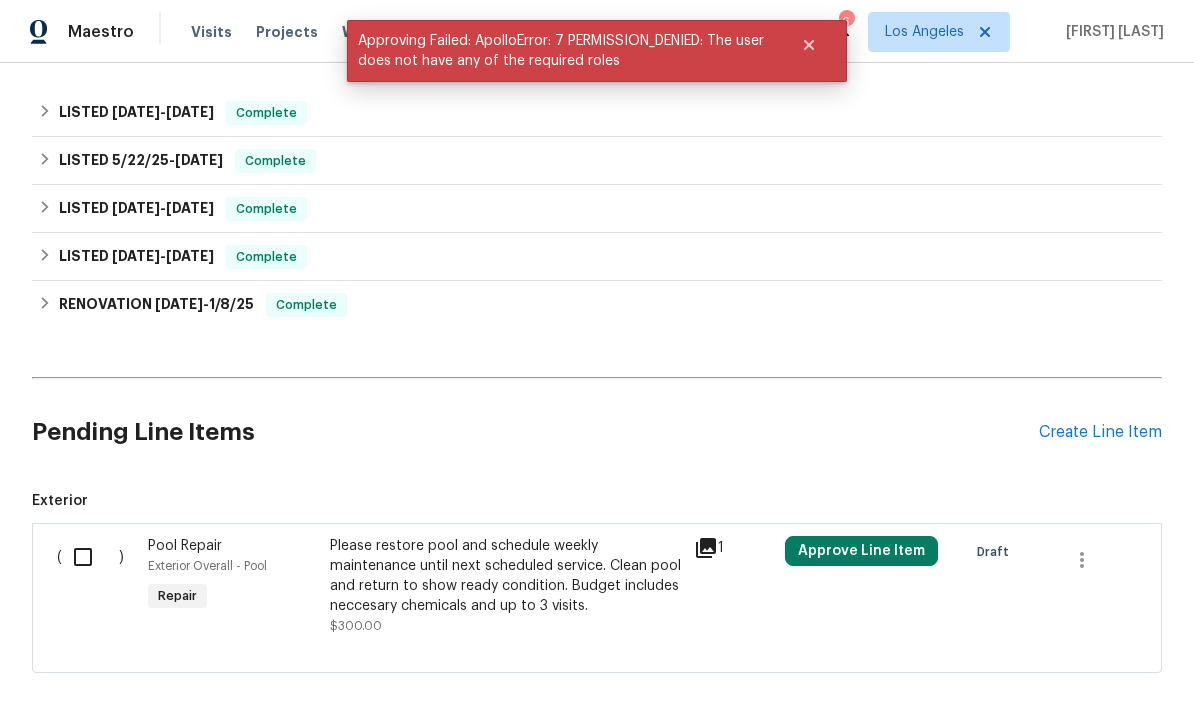 scroll, scrollTop: 582, scrollLeft: 0, axis: vertical 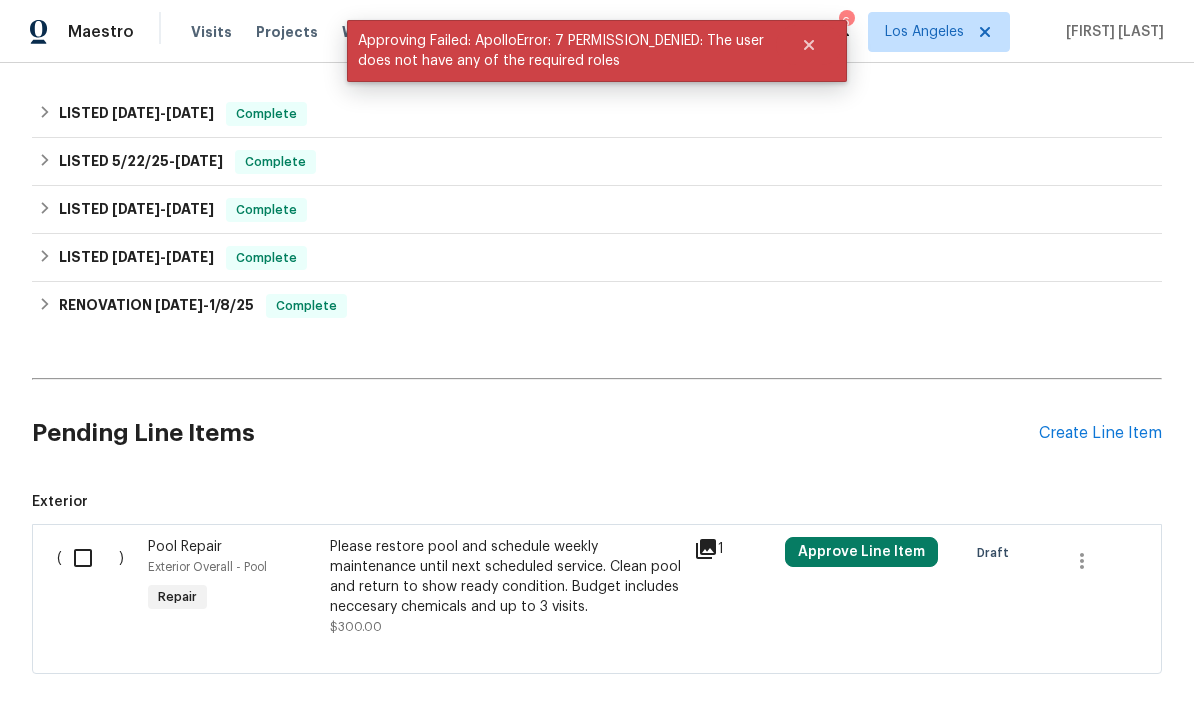 click at bounding box center (90, 558) 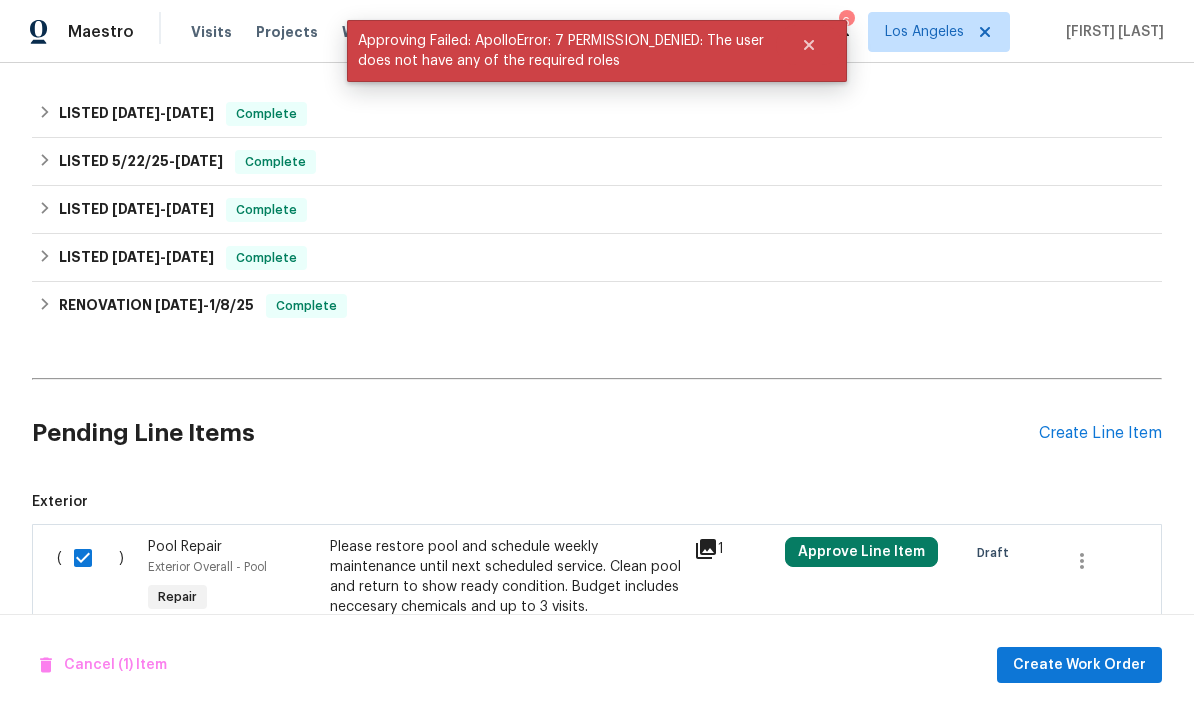 click on "Create Work Order" at bounding box center [1079, 665] 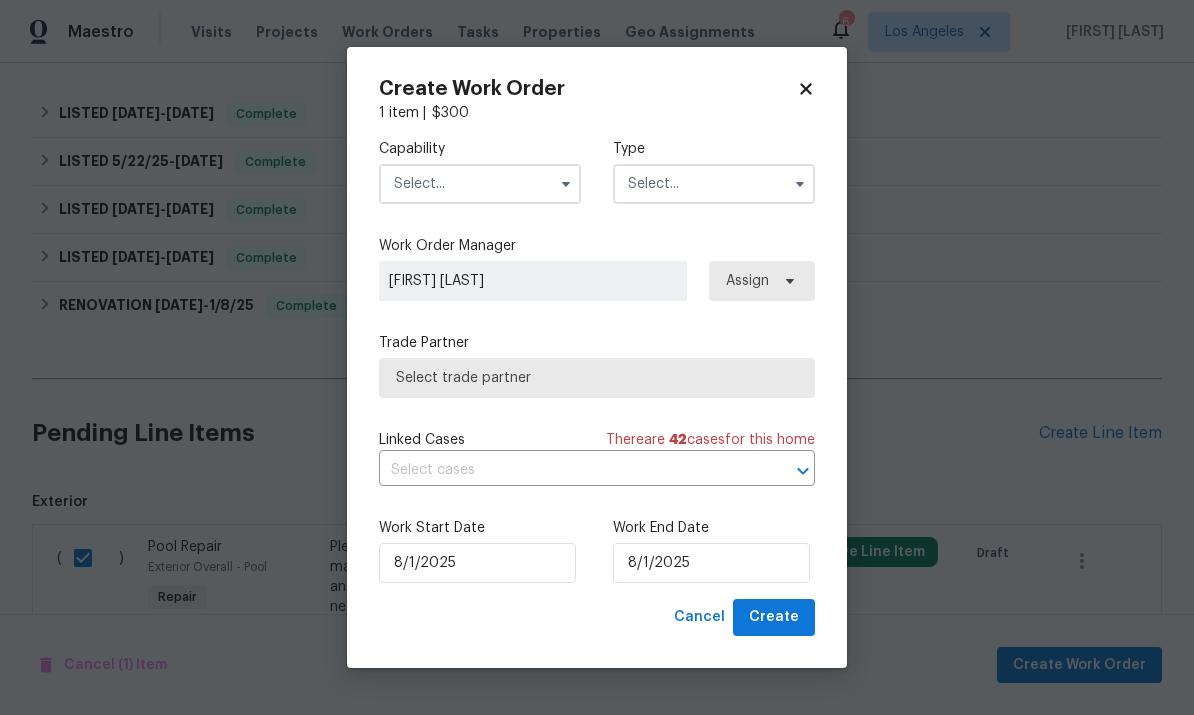click at bounding box center (480, 184) 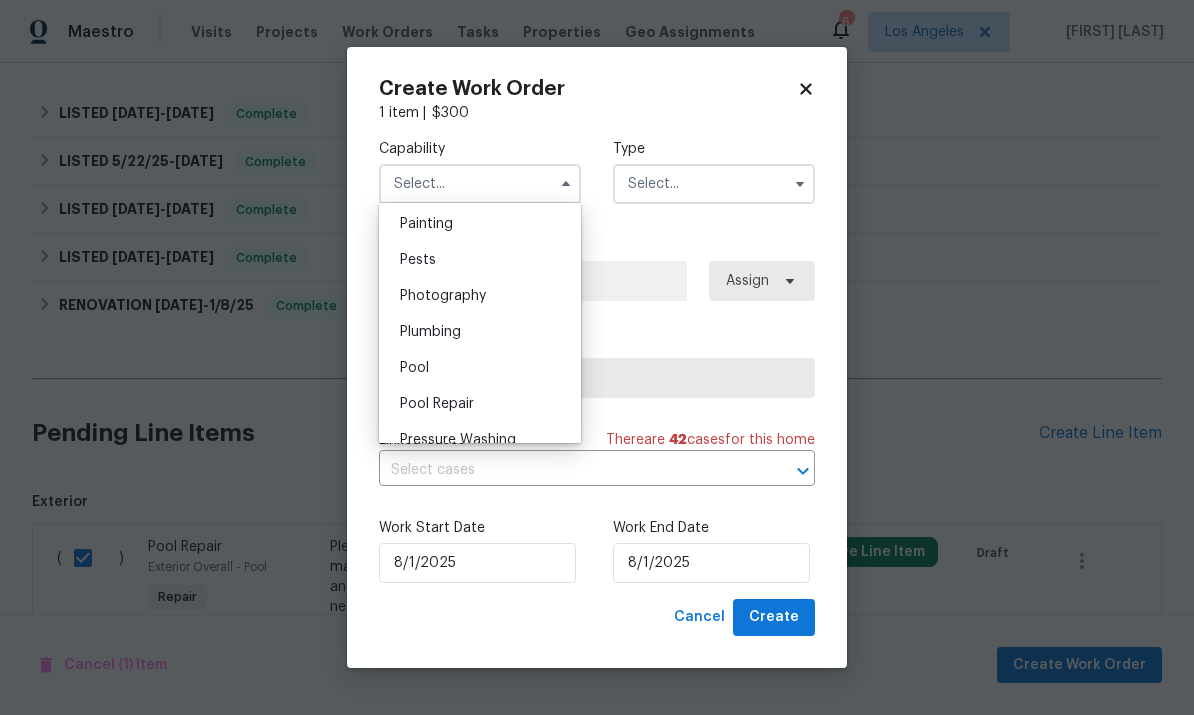 scroll, scrollTop: 1685, scrollLeft: 0, axis: vertical 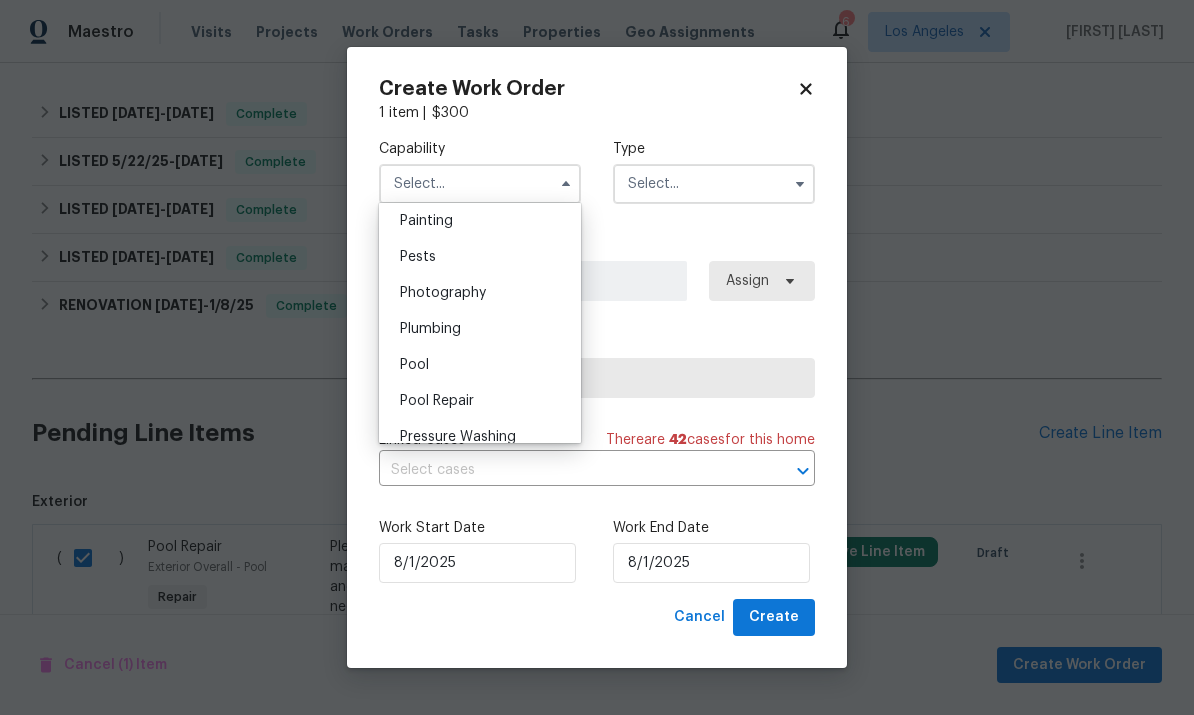 click on "Pool" at bounding box center (480, 365) 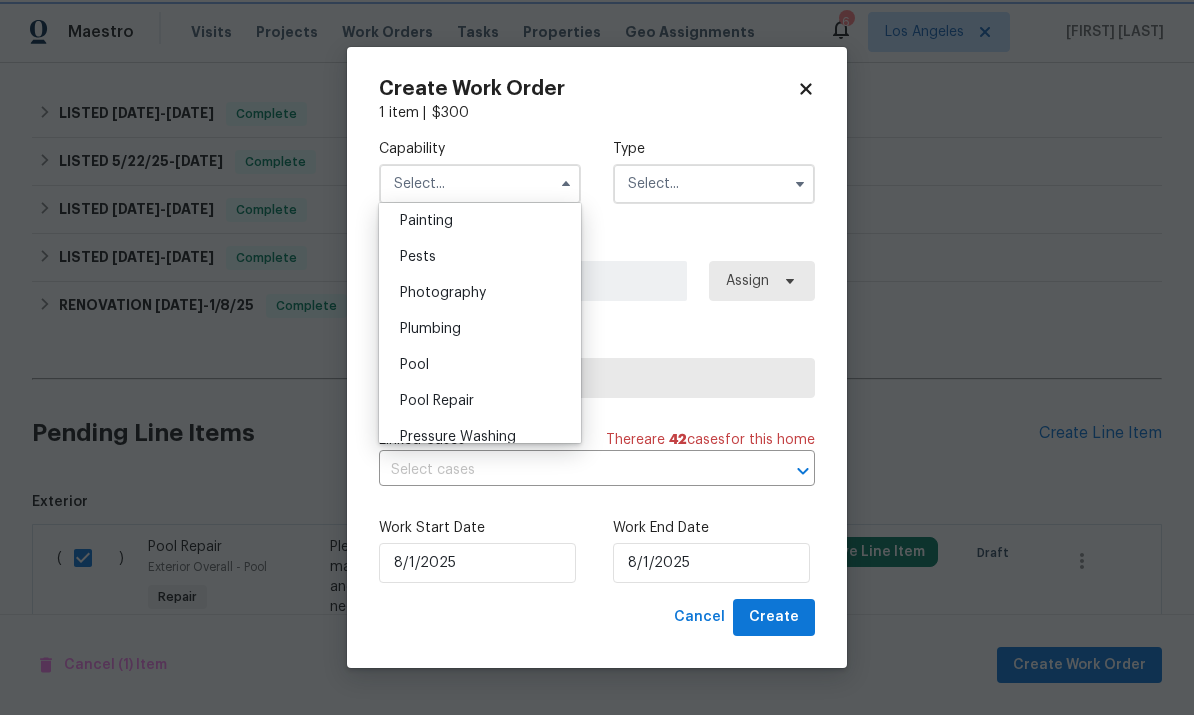 type on "Pool" 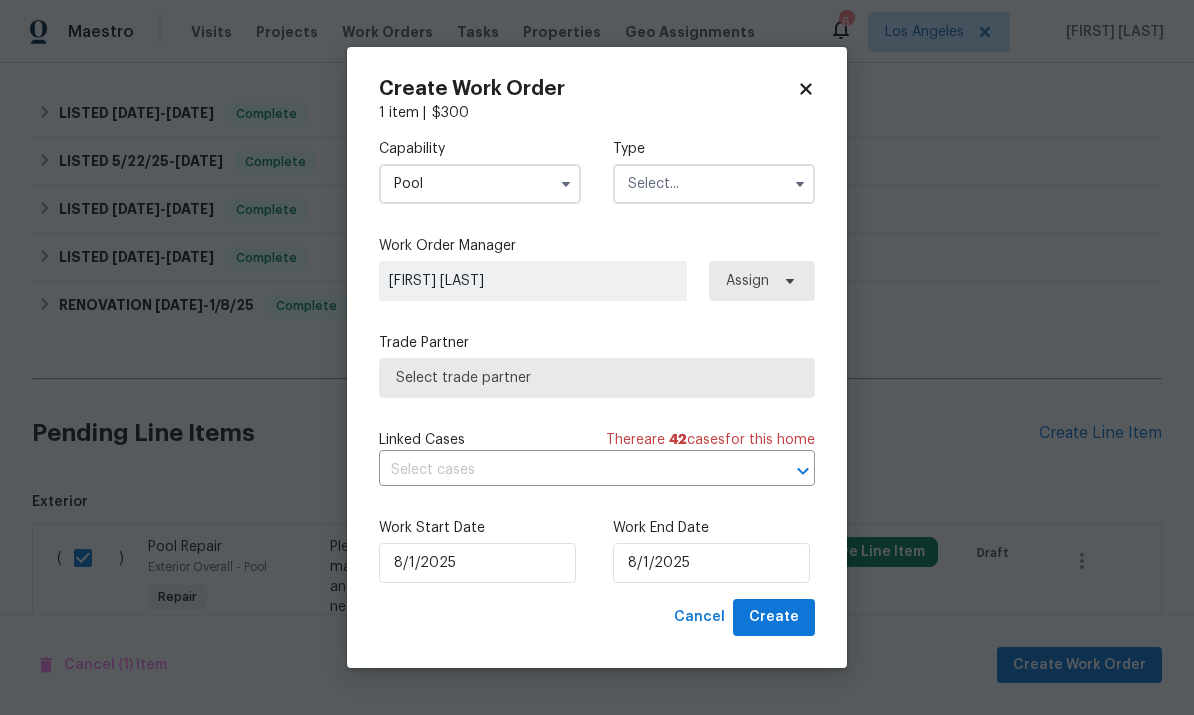 click at bounding box center [714, 184] 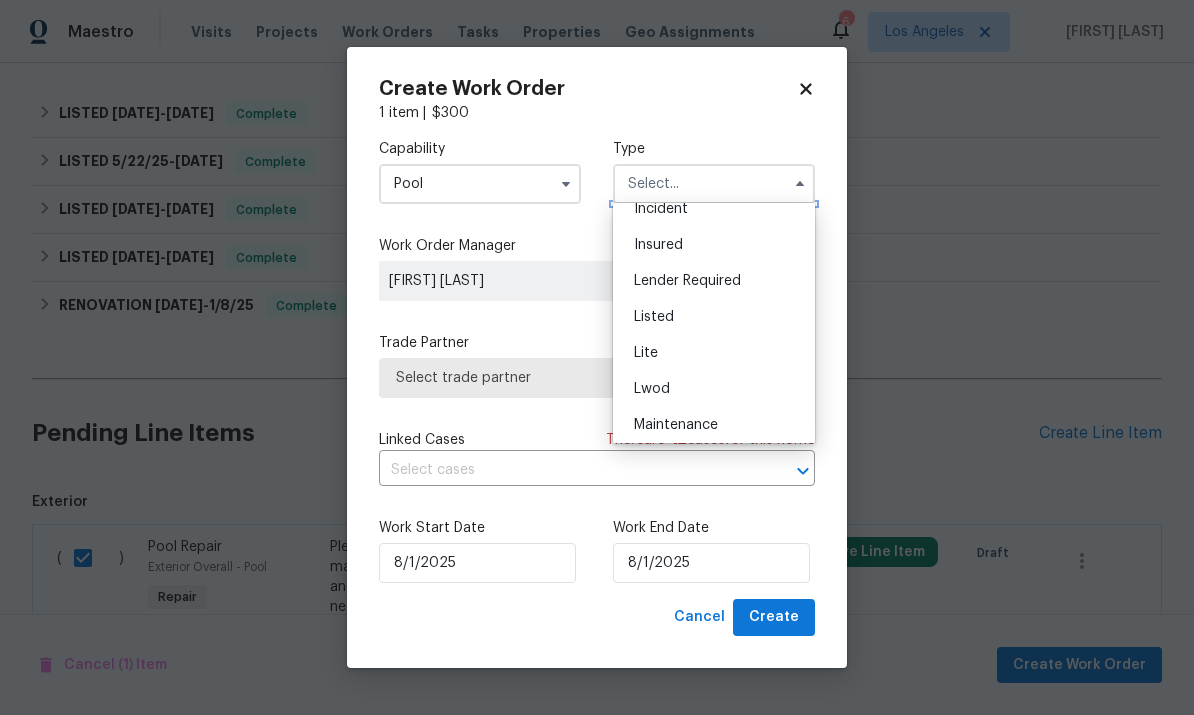 scroll, scrollTop: 117, scrollLeft: 0, axis: vertical 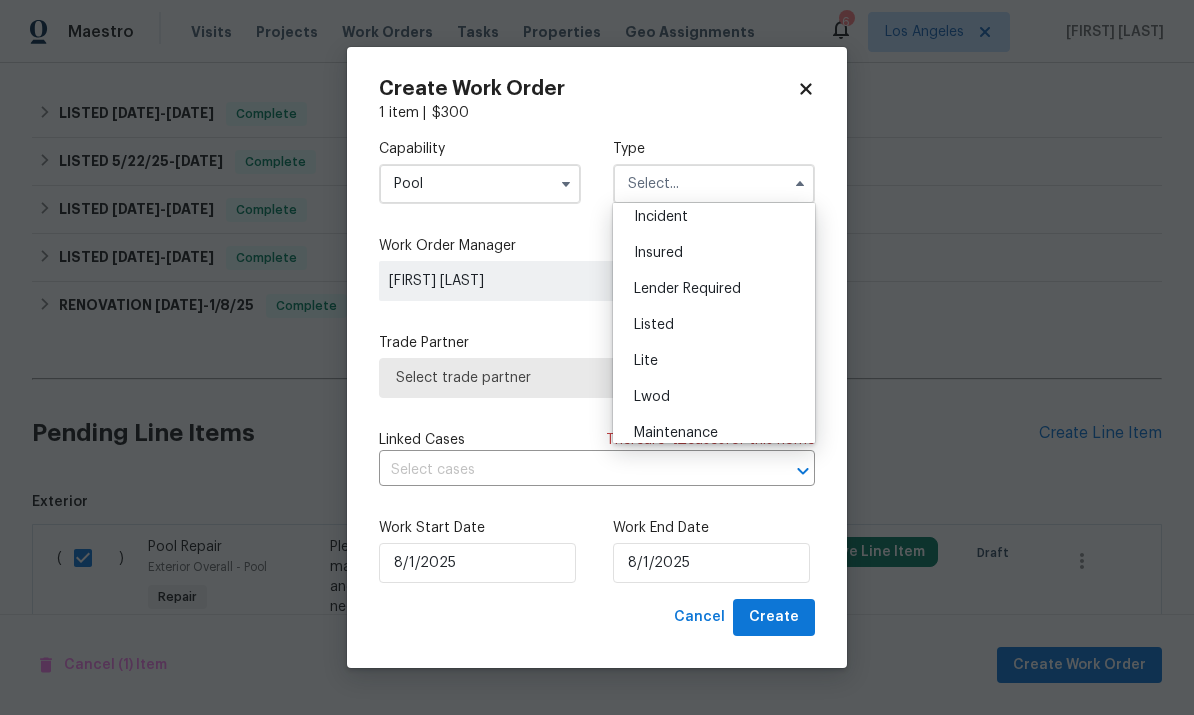 click on "Listed" at bounding box center [714, 325] 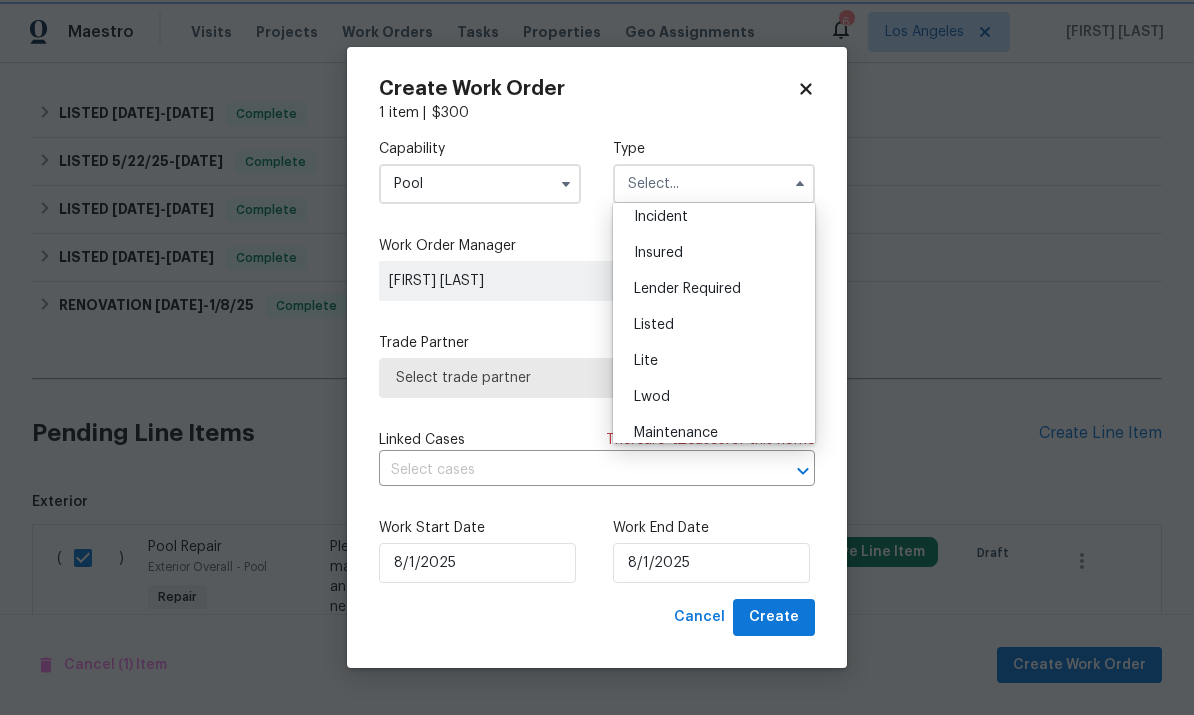 type on "Listed" 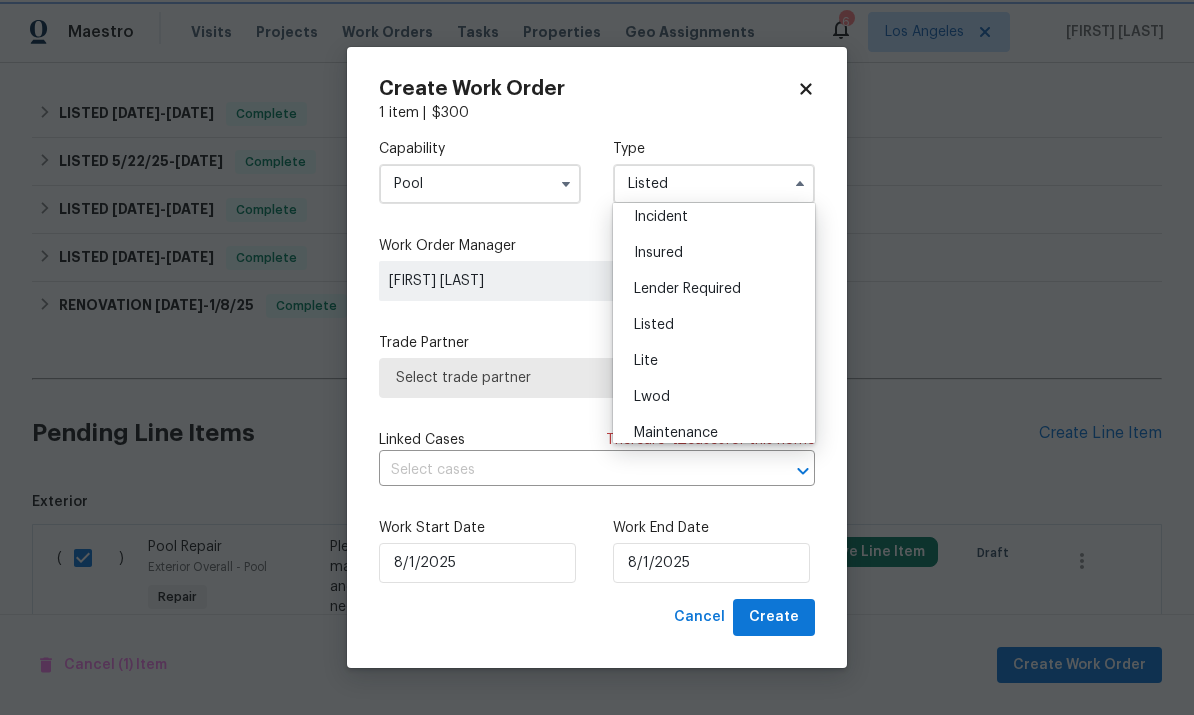 scroll, scrollTop: 0, scrollLeft: 0, axis: both 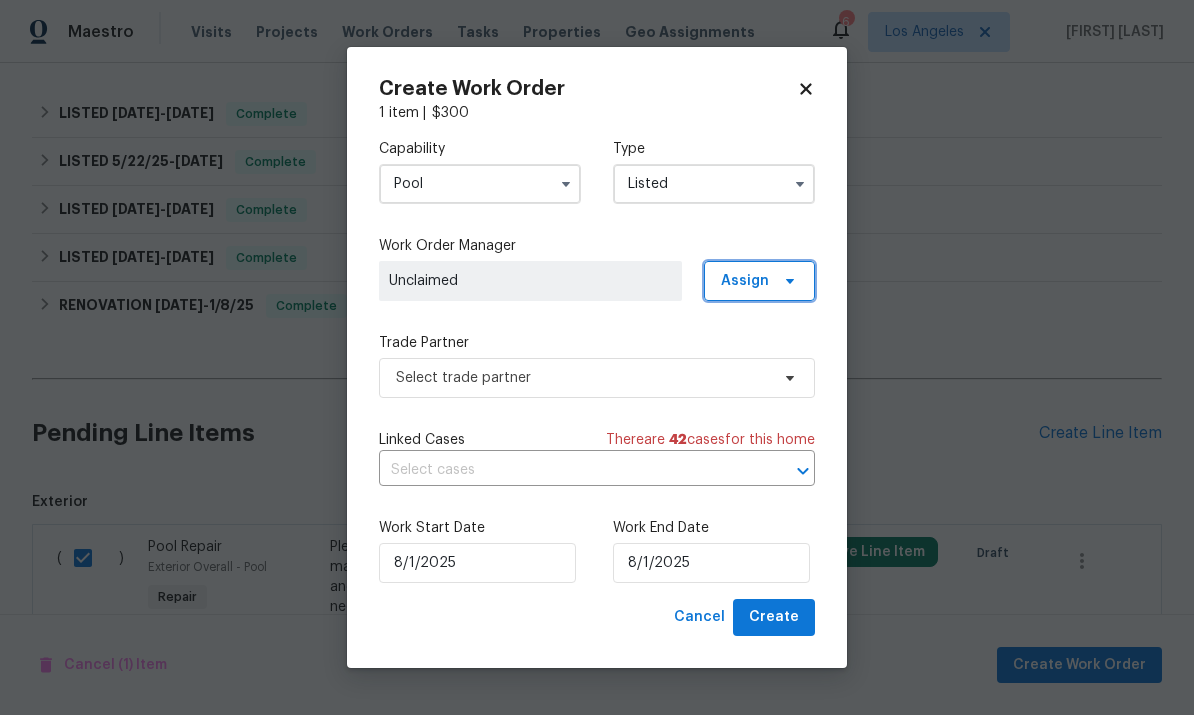 click on "Assign" at bounding box center [759, 281] 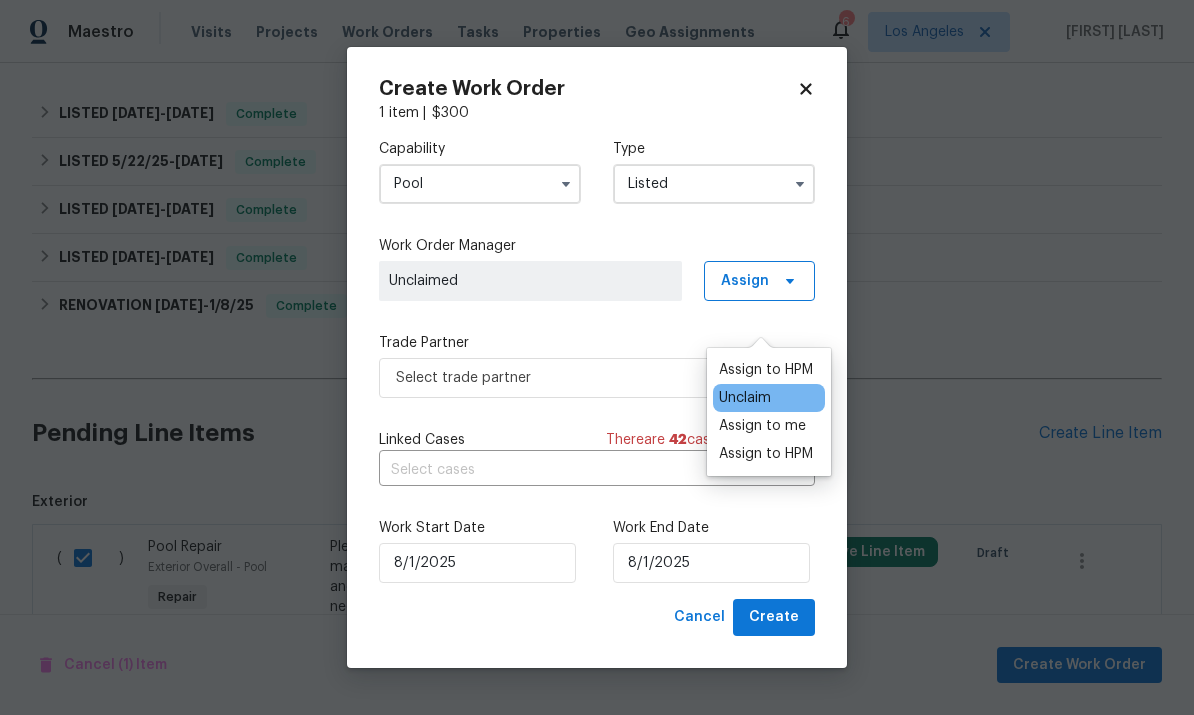 click on "Assign to me" at bounding box center (762, 426) 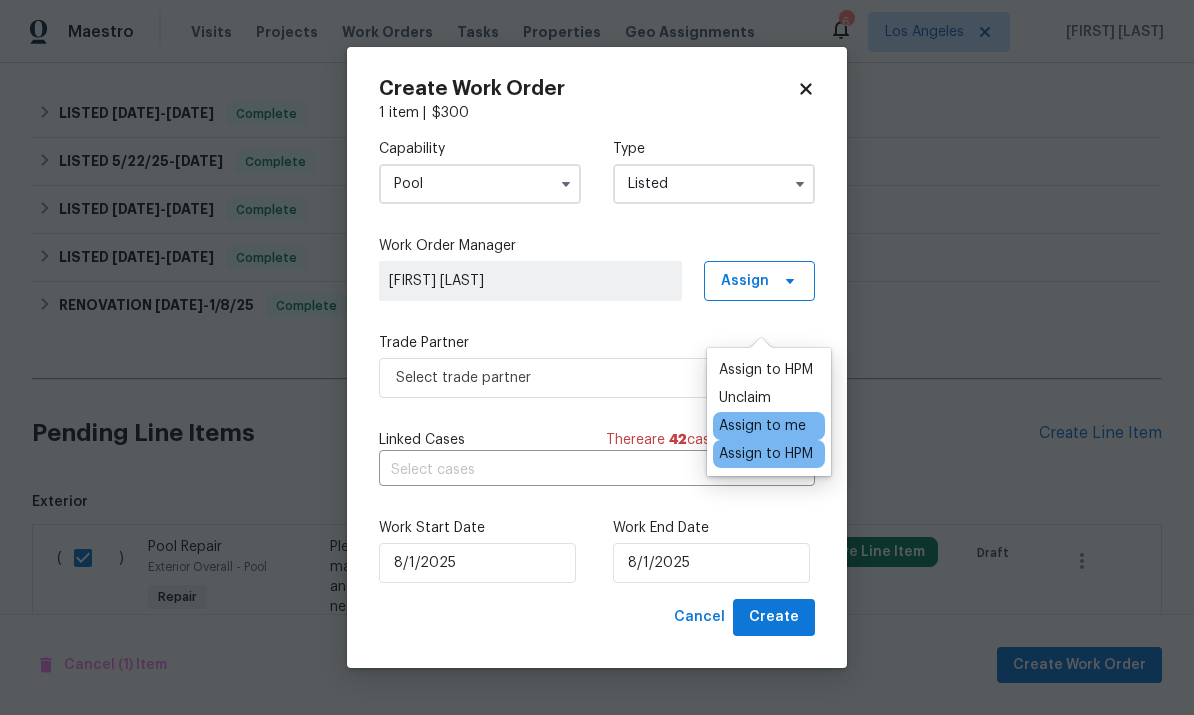 click on "Trade Partner" at bounding box center (597, 343) 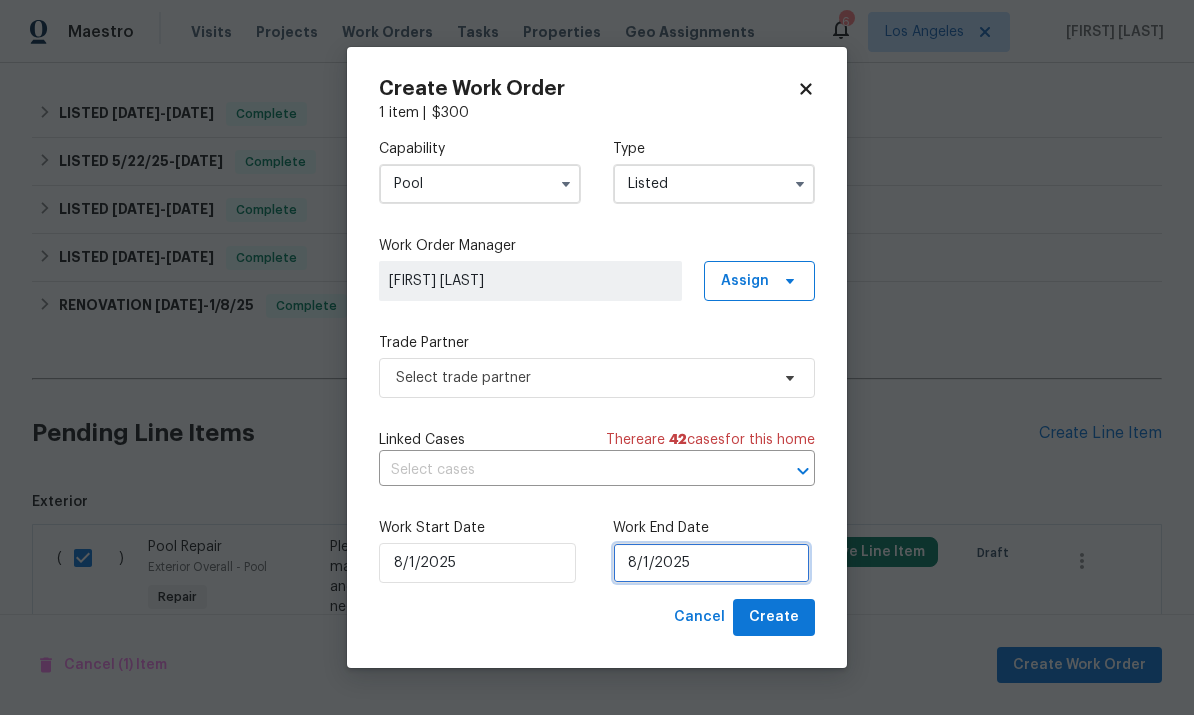 click on "8/1/2025" at bounding box center (711, 563) 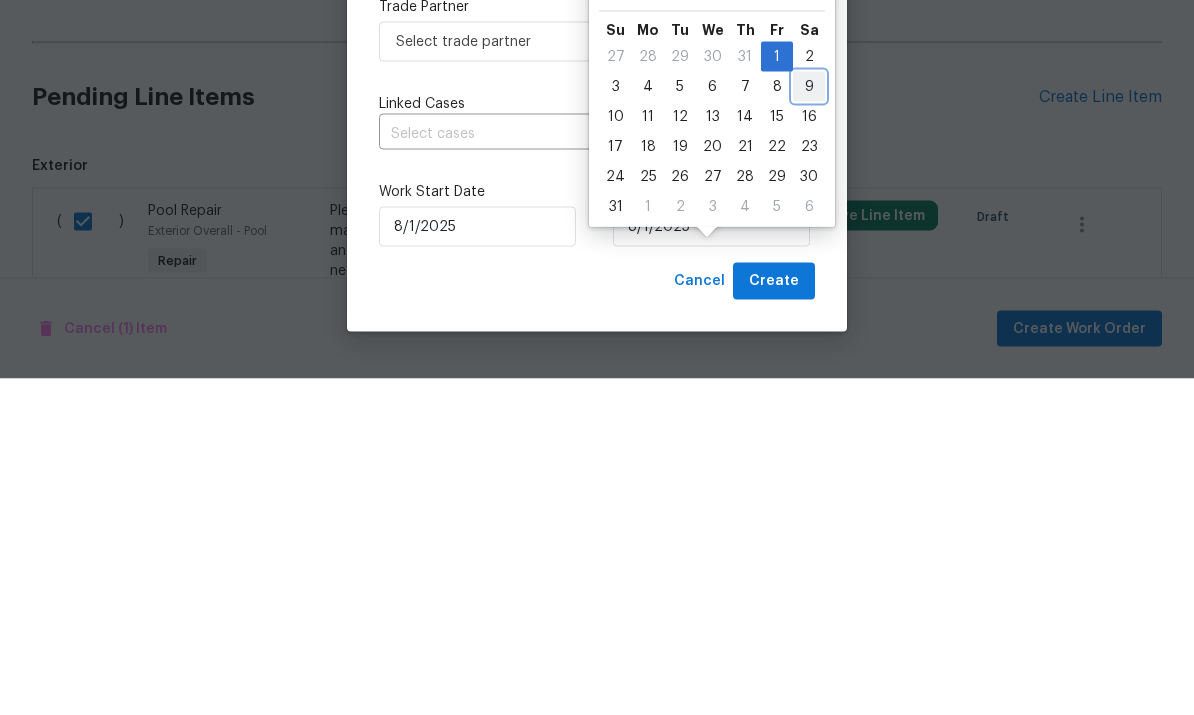 click on "9" at bounding box center (809, 423) 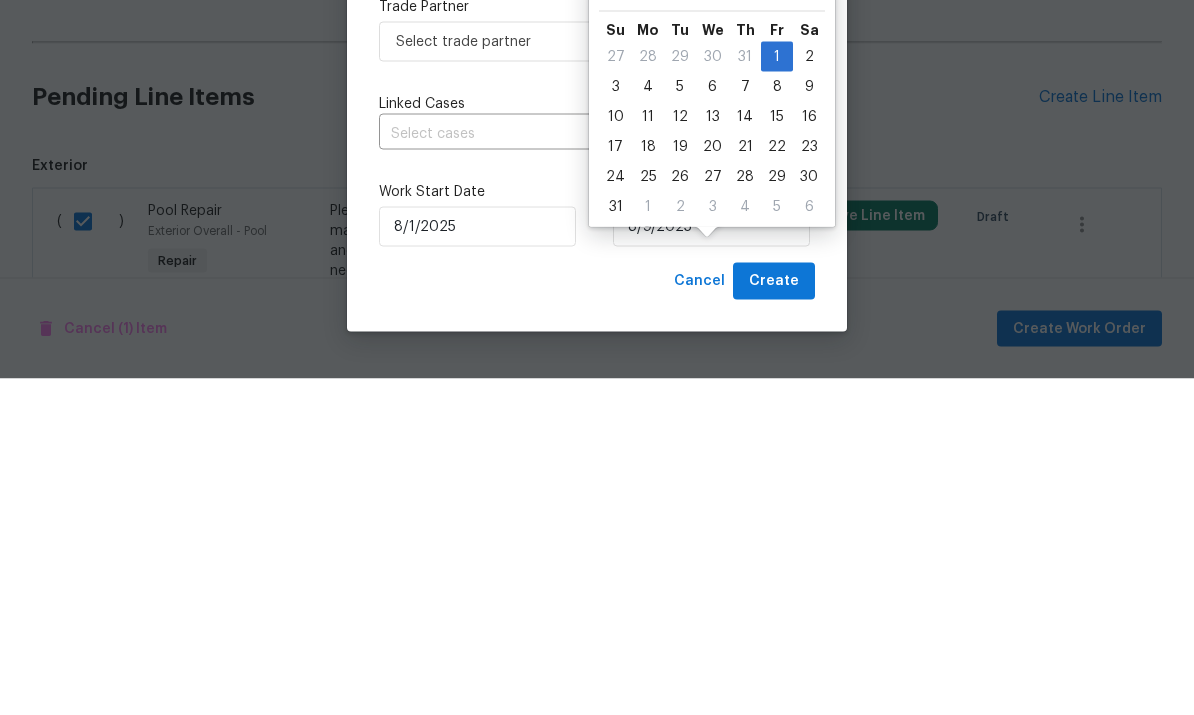 scroll, scrollTop: 75, scrollLeft: 0, axis: vertical 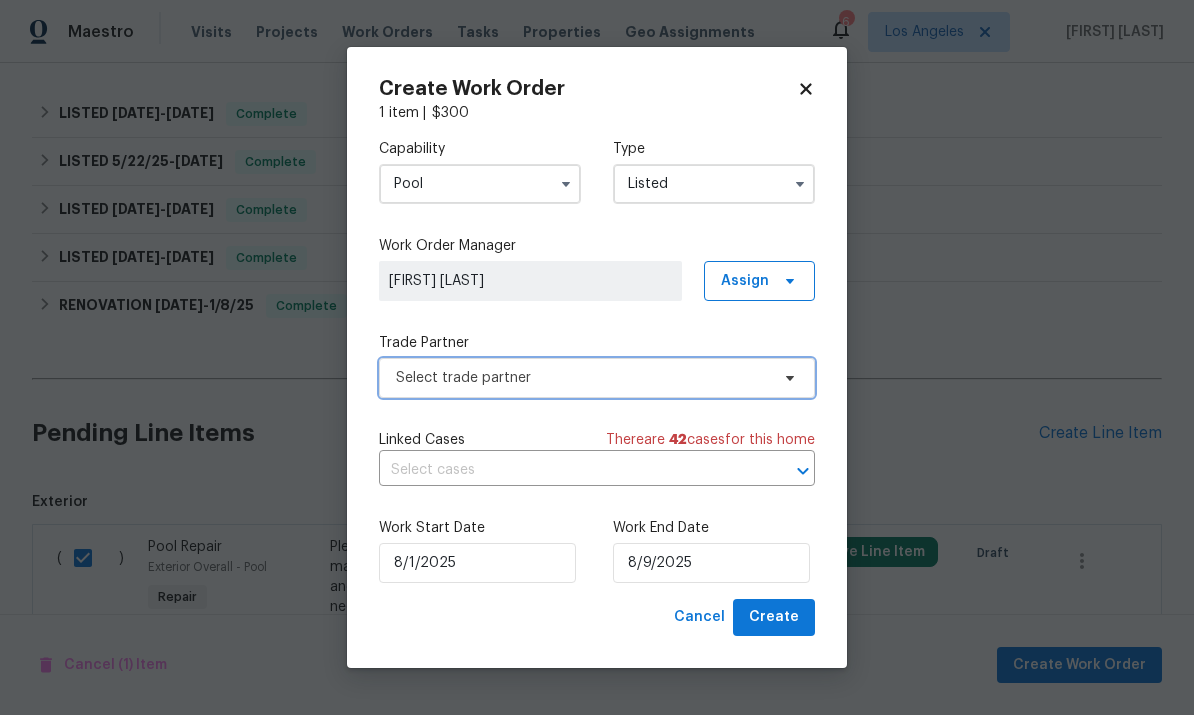 click 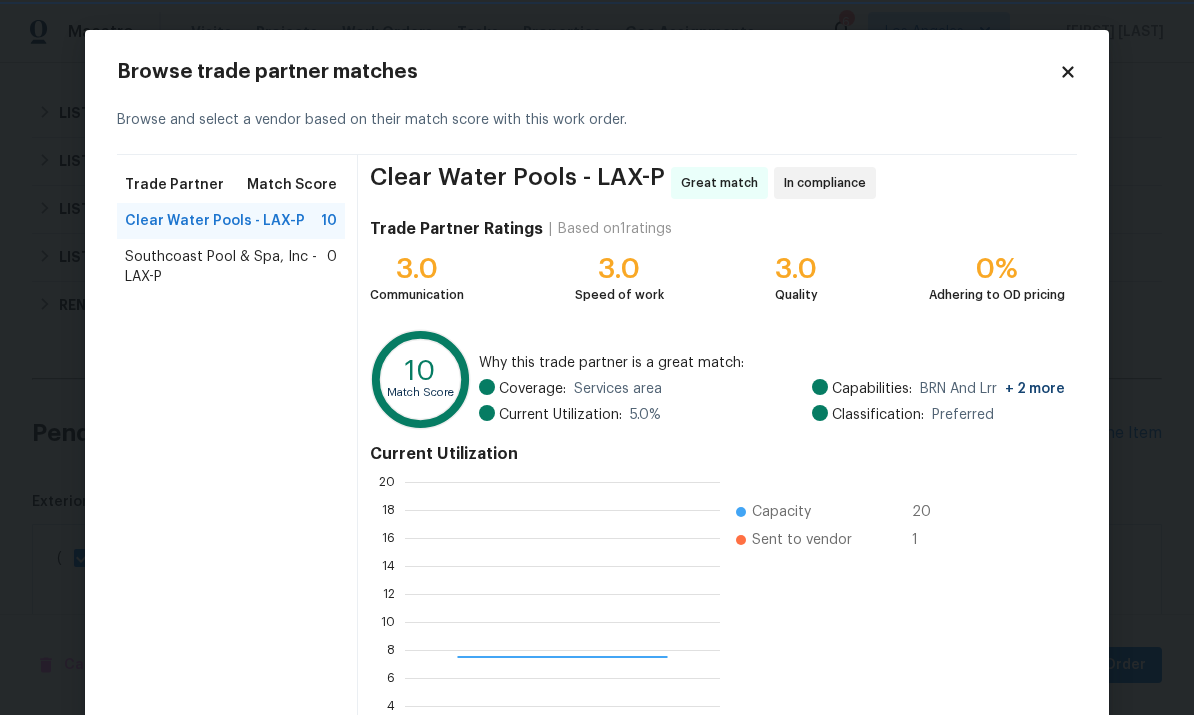 scroll, scrollTop: 2, scrollLeft: 2, axis: both 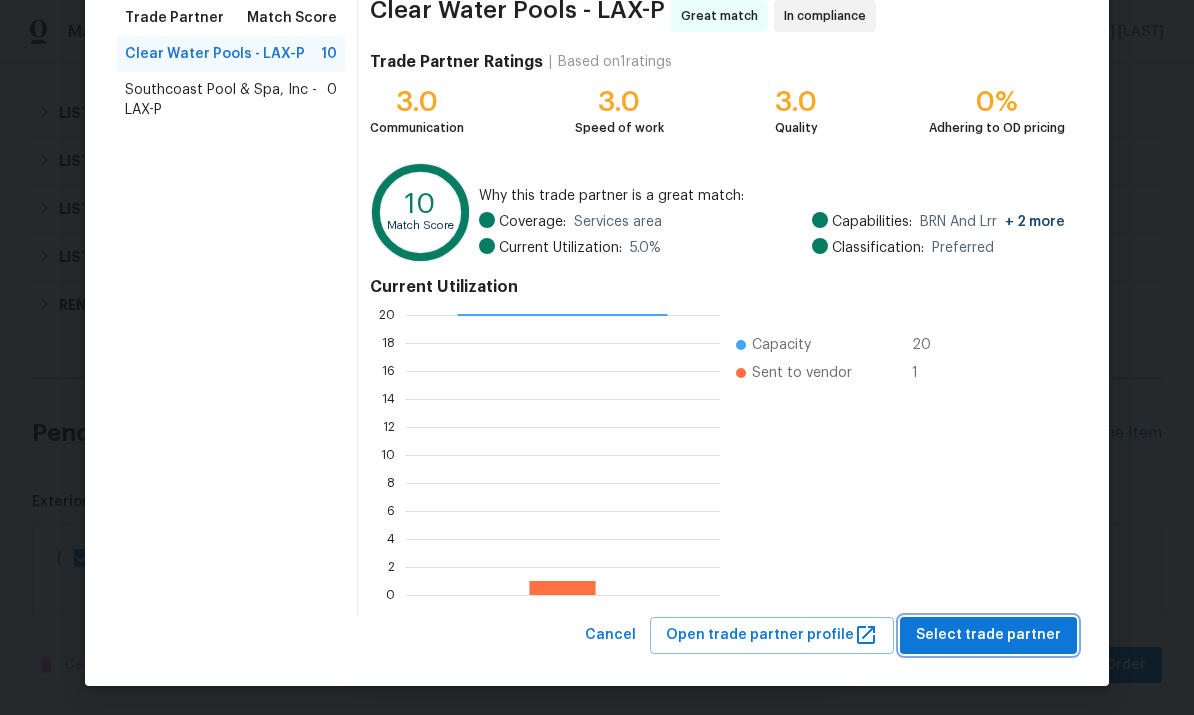 click on "Select trade partner" at bounding box center (988, 635) 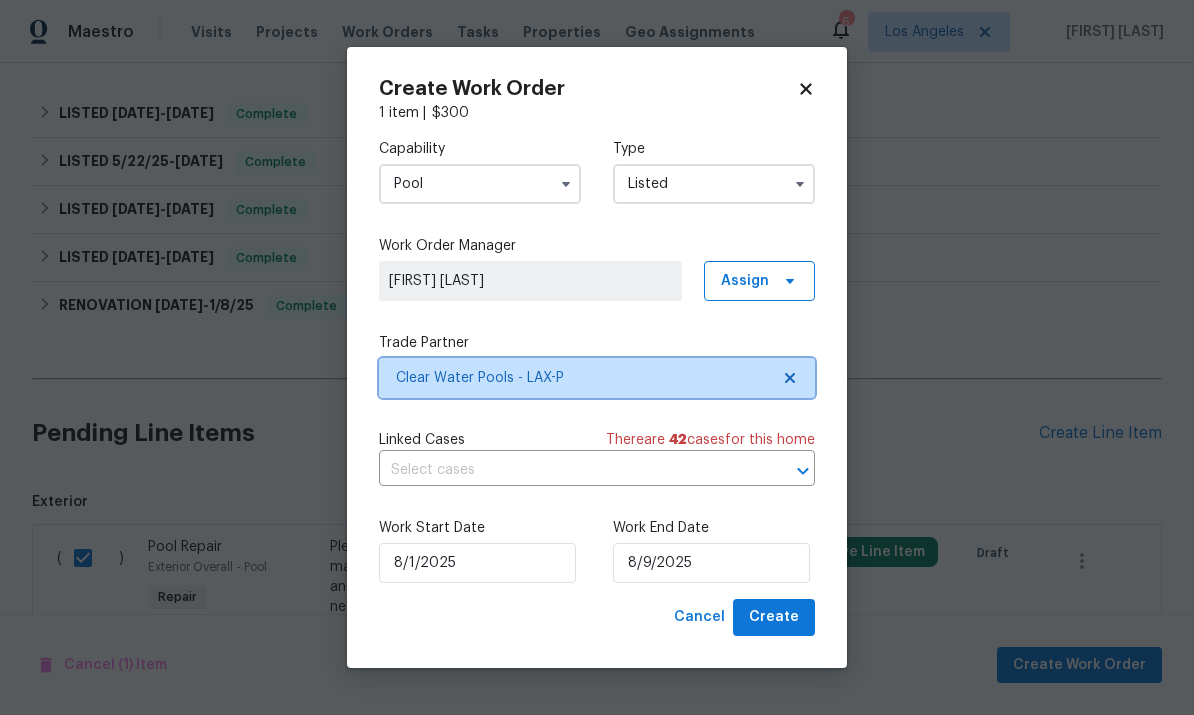 scroll, scrollTop: 0, scrollLeft: 0, axis: both 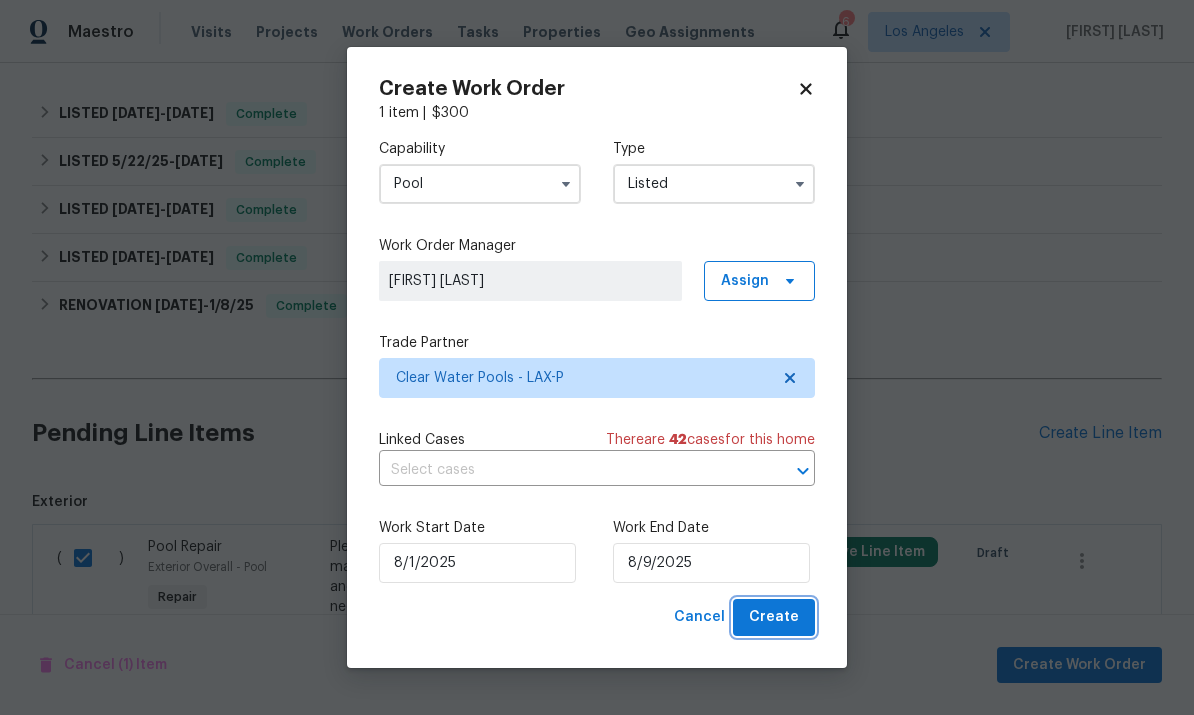 click on "Create" at bounding box center (774, 617) 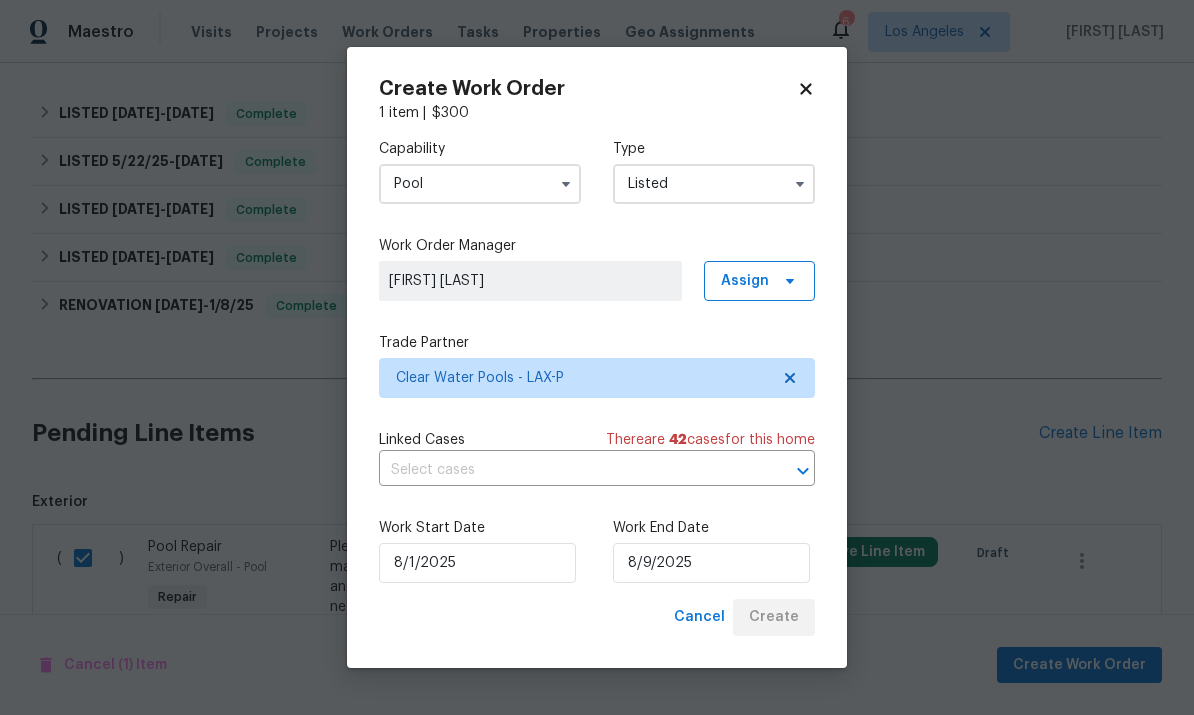 checkbox on "false" 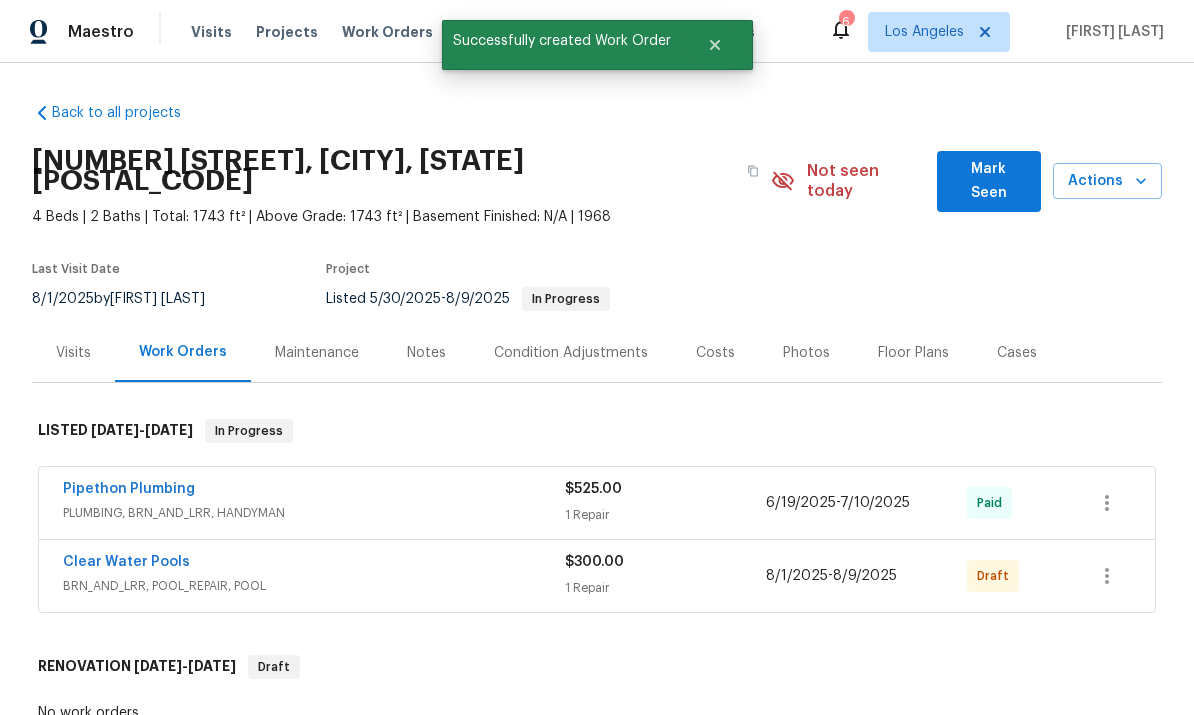 scroll, scrollTop: 0, scrollLeft: 0, axis: both 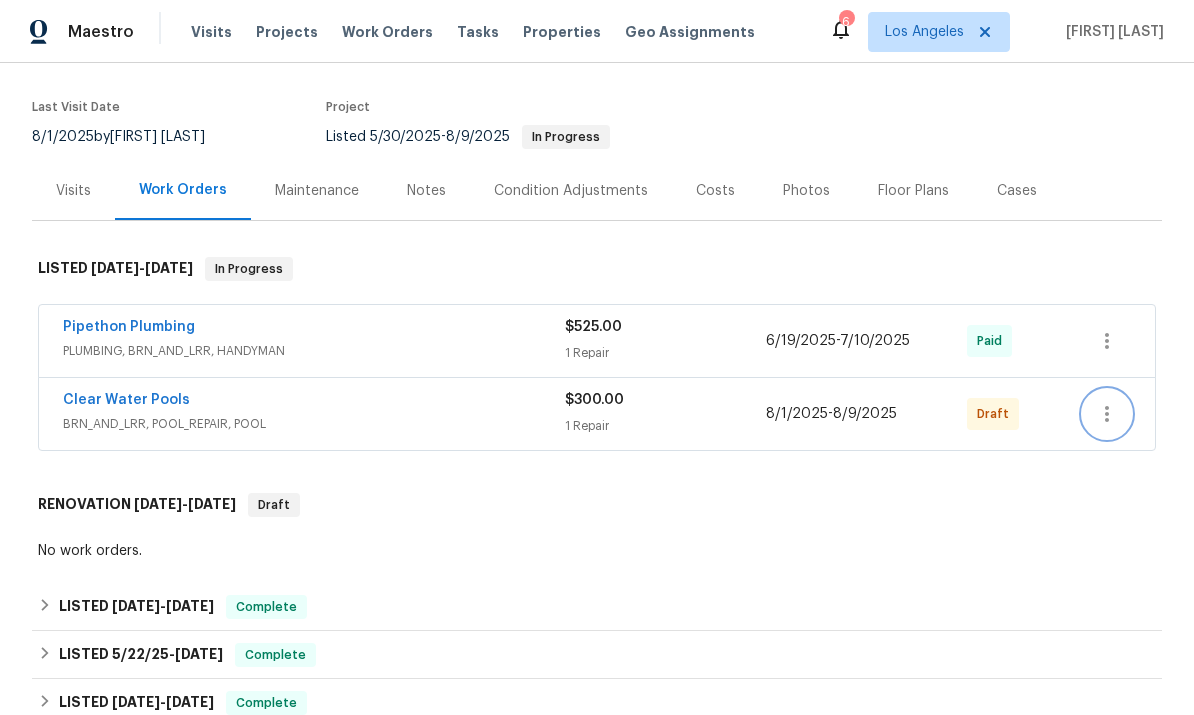 click at bounding box center [1107, 414] 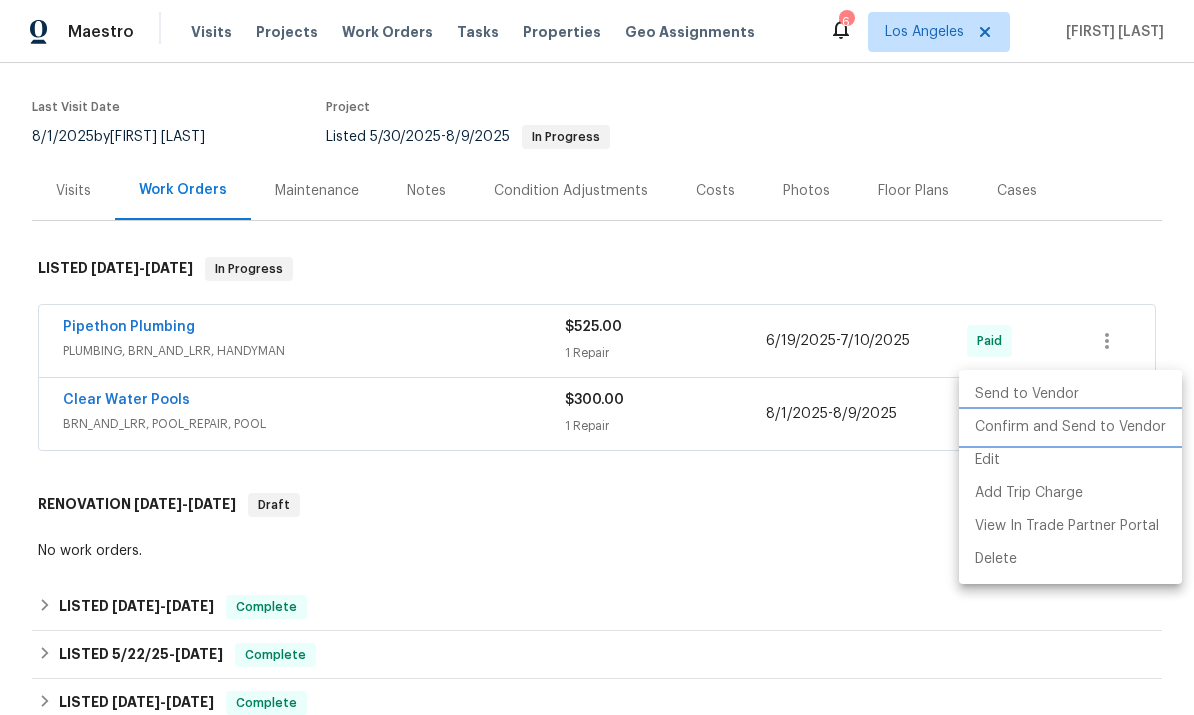 click on "Confirm and Send to Vendor" at bounding box center [1070, 427] 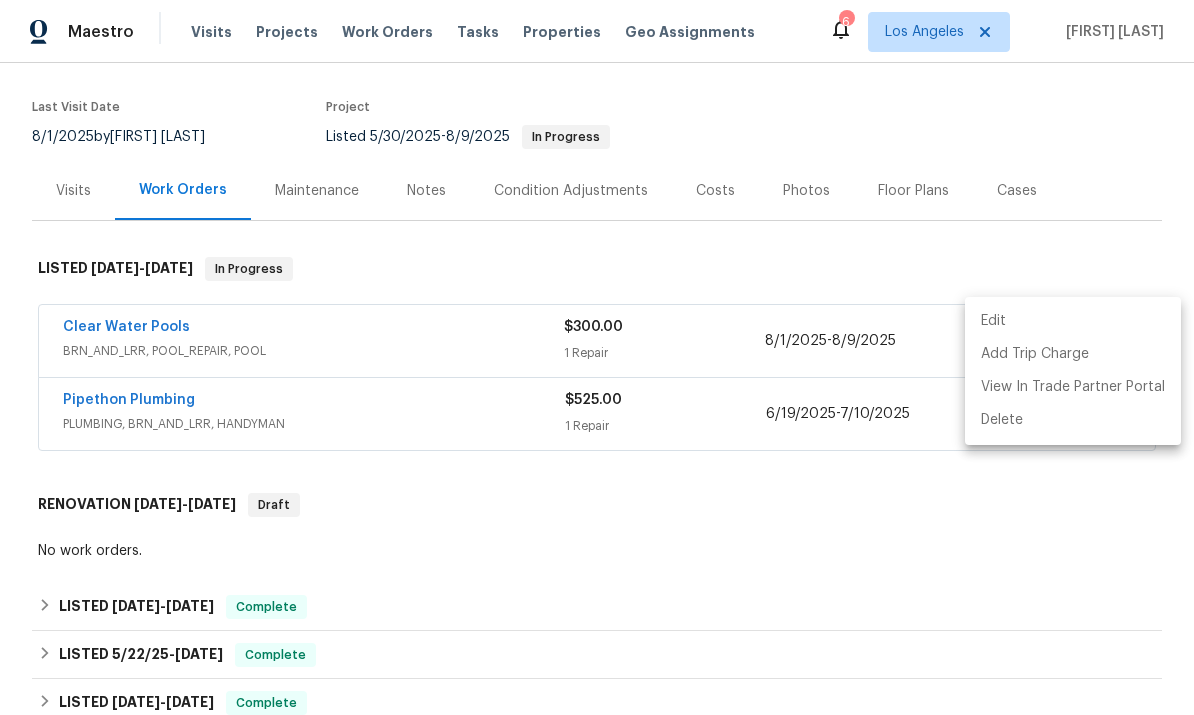 click at bounding box center (597, 357) 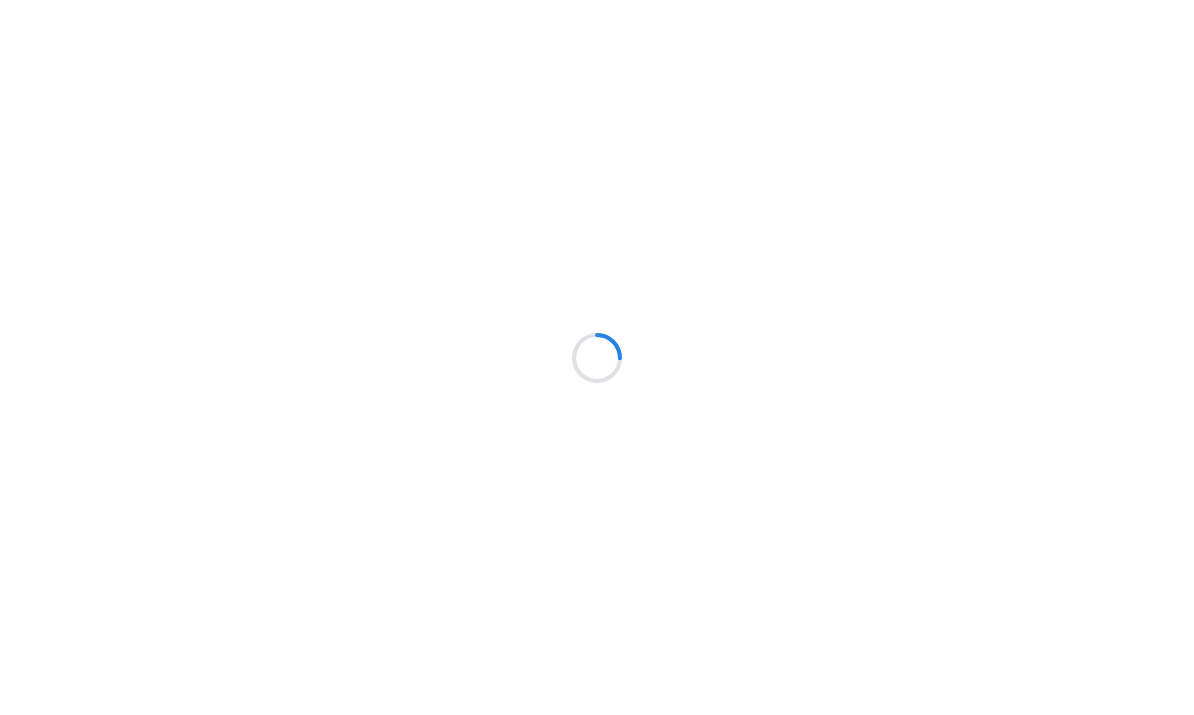 scroll, scrollTop: 0, scrollLeft: 0, axis: both 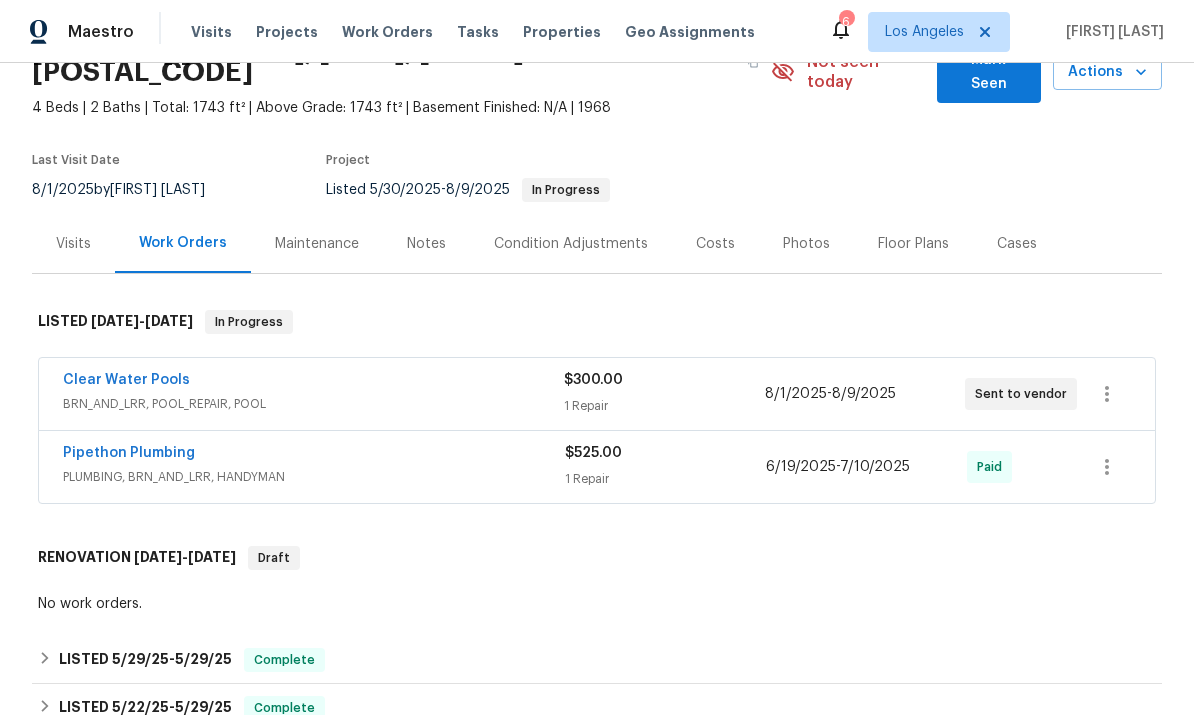 click on "Clear Water Pools" at bounding box center (313, 382) 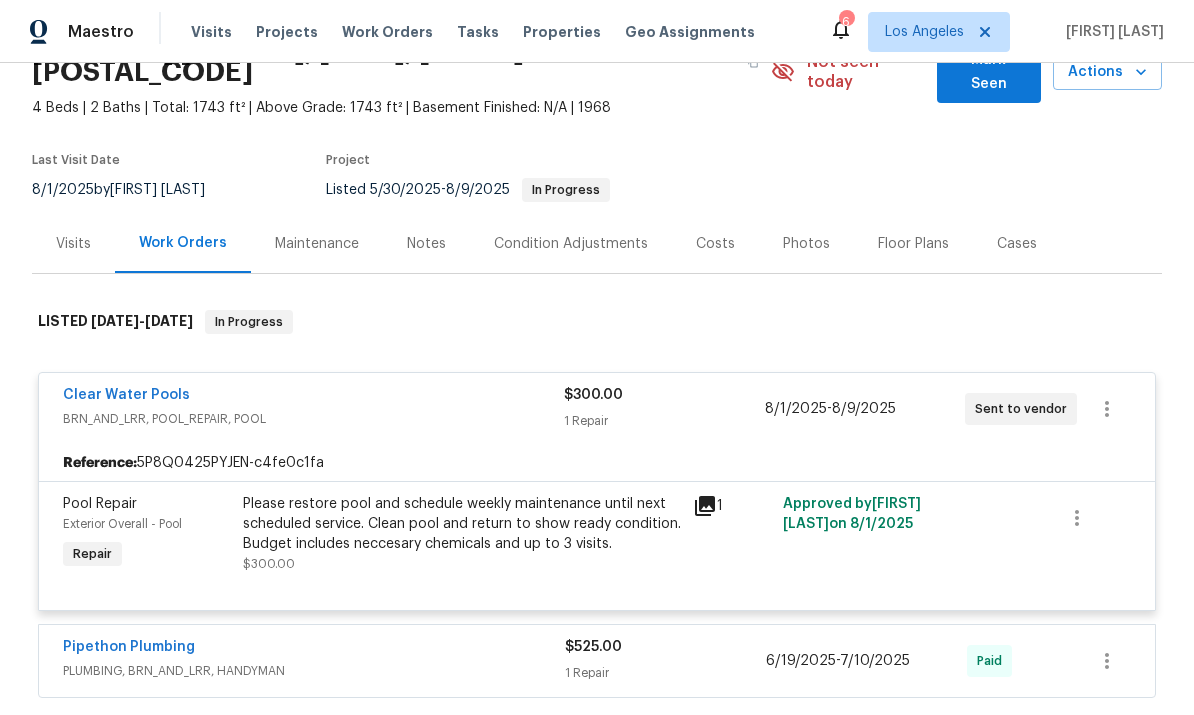 click on "Clear Water Pools" at bounding box center (313, 397) 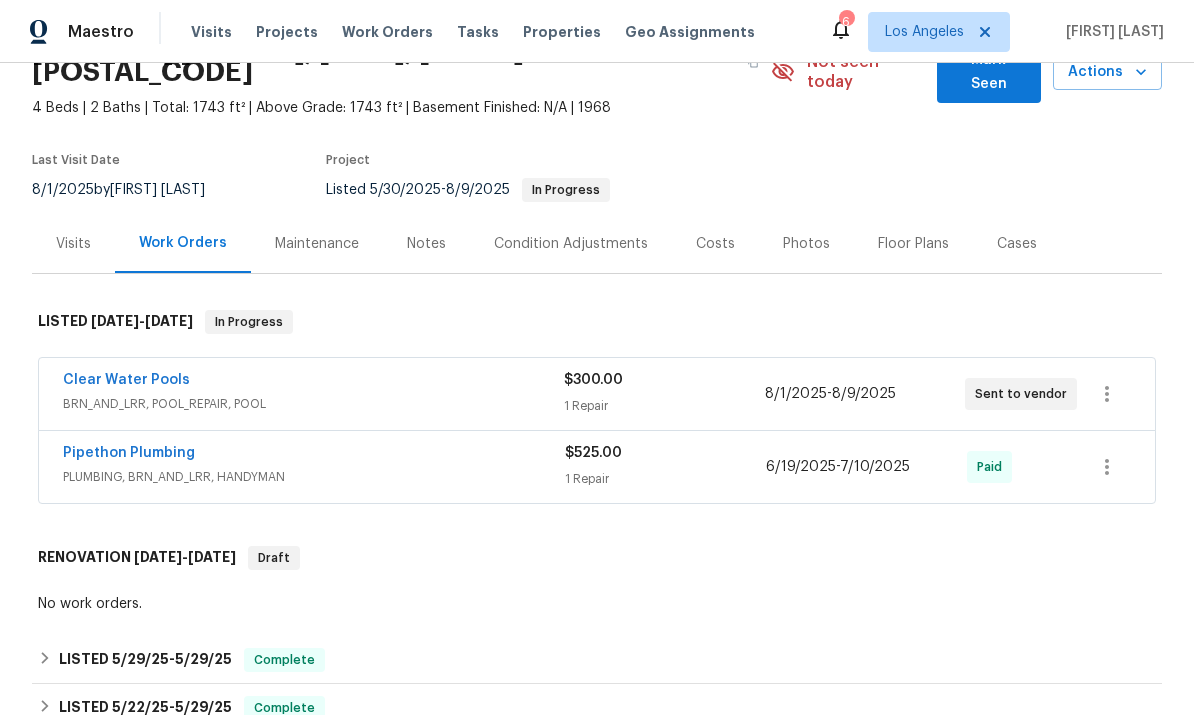 click on "8/9/2025" at bounding box center [864, 394] 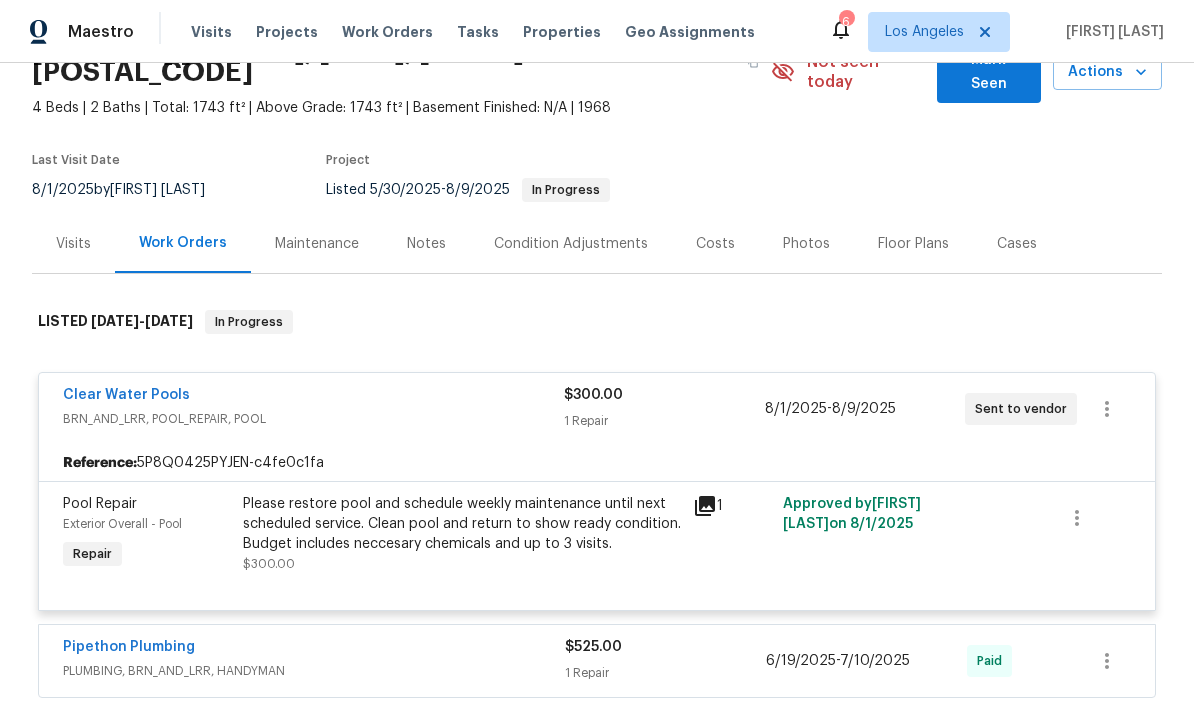 click on "Please restore pool and schedule weekly maintenance until next scheduled service.
Clean pool and return to show ready condition. Budget includes neccesary chemicals and up to 3 visits." at bounding box center (462, 524) 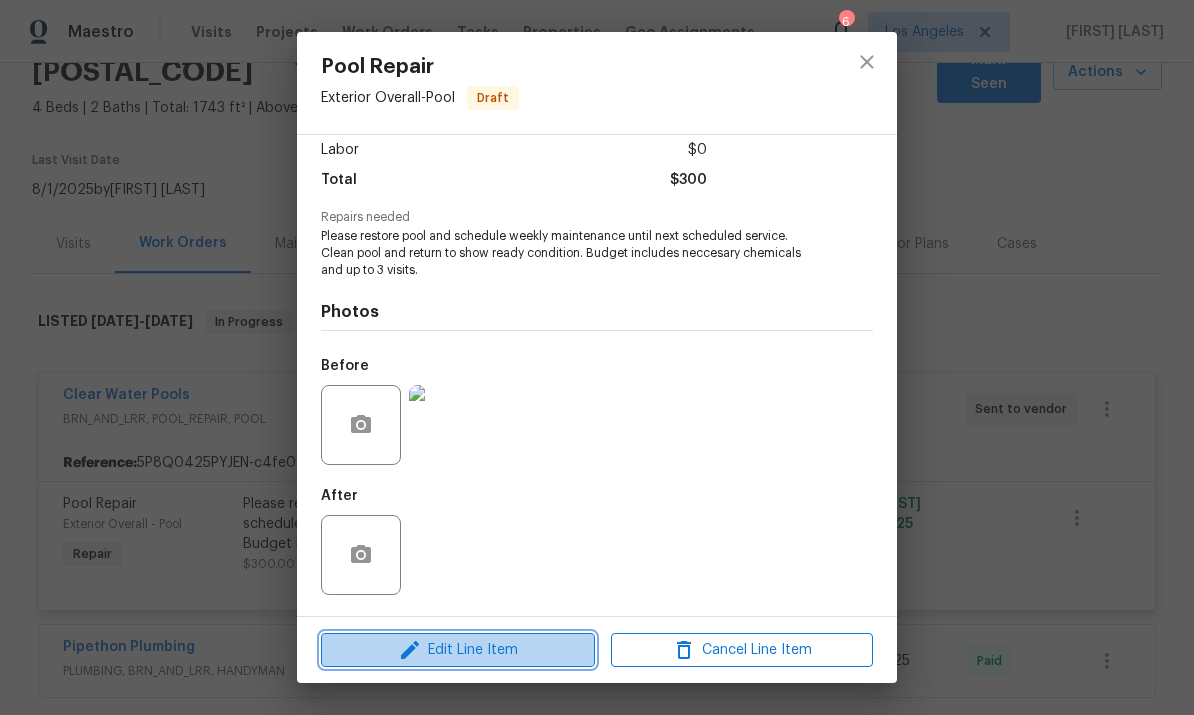click 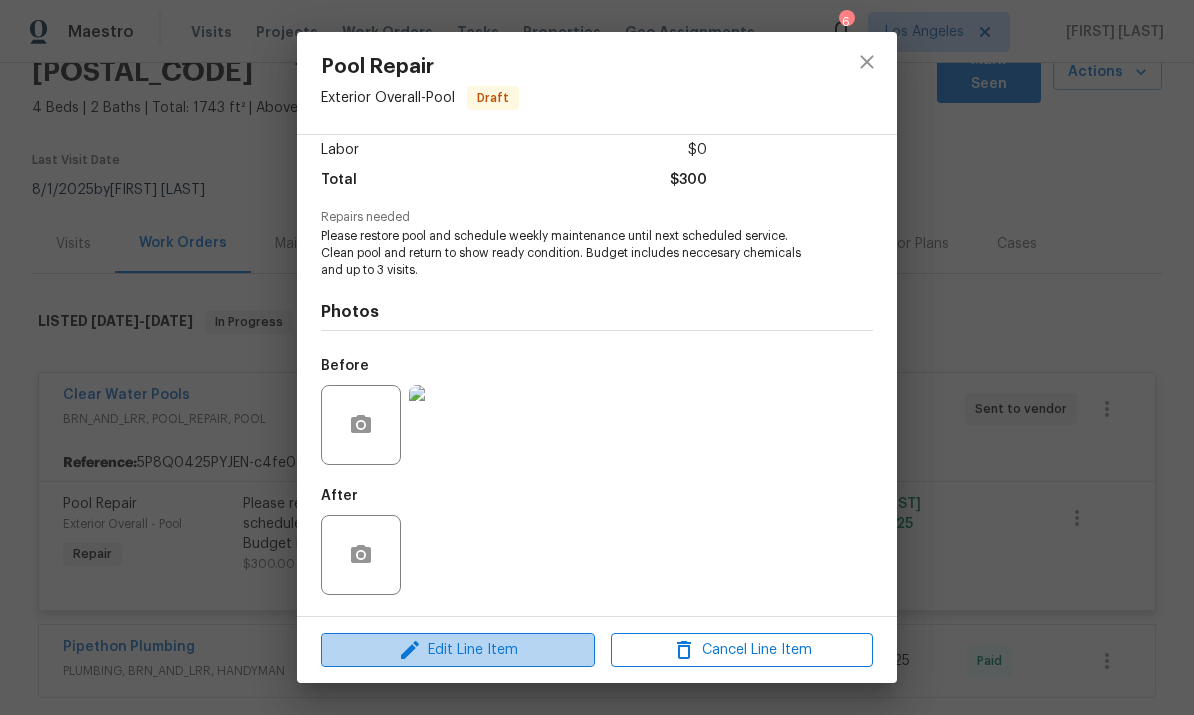 scroll, scrollTop: 143, scrollLeft: 0, axis: vertical 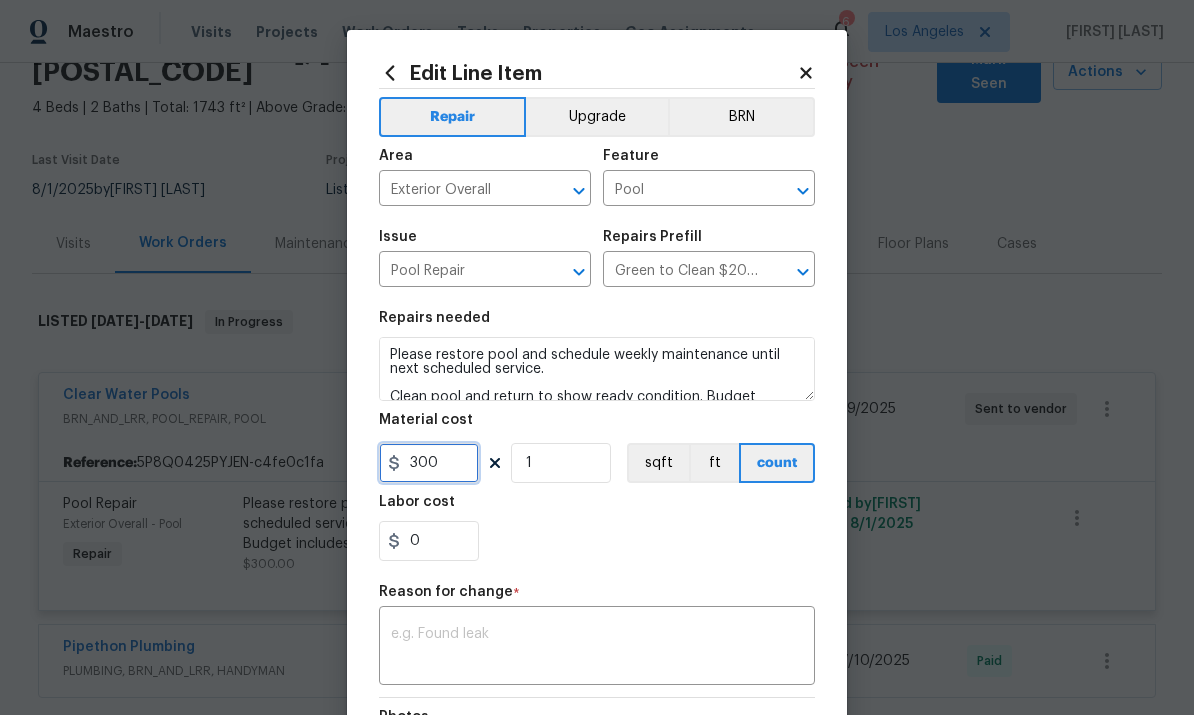 click on "300" at bounding box center [429, 463] 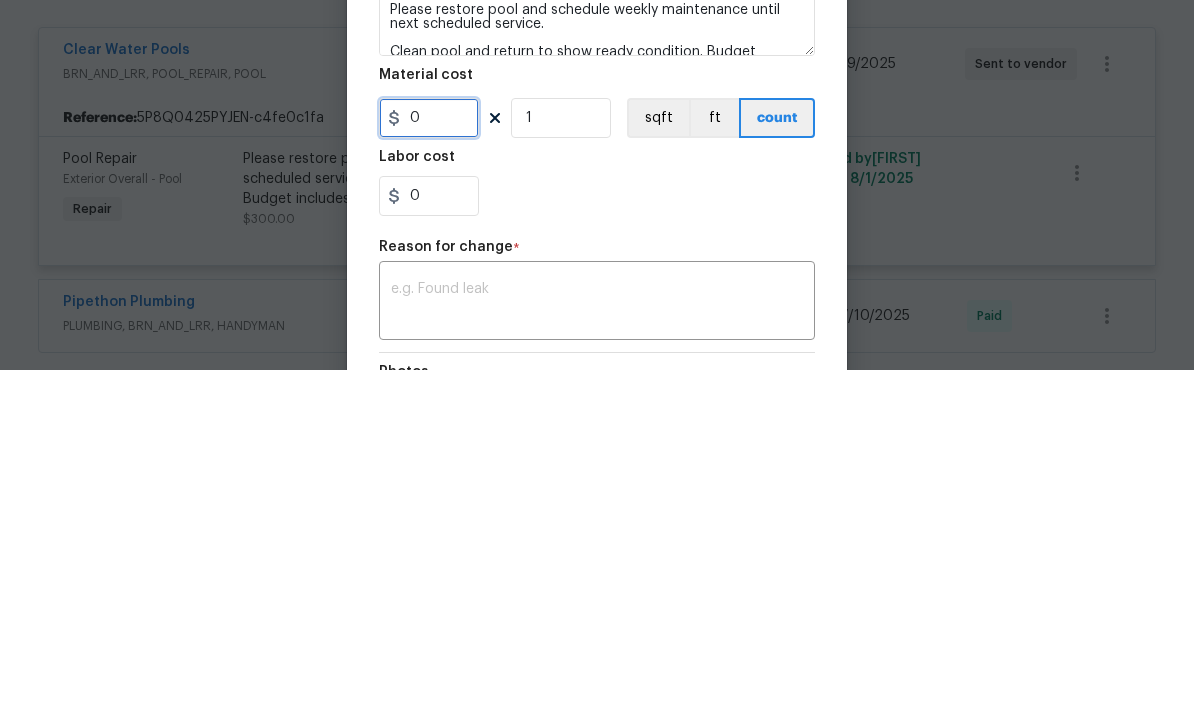 type on "0" 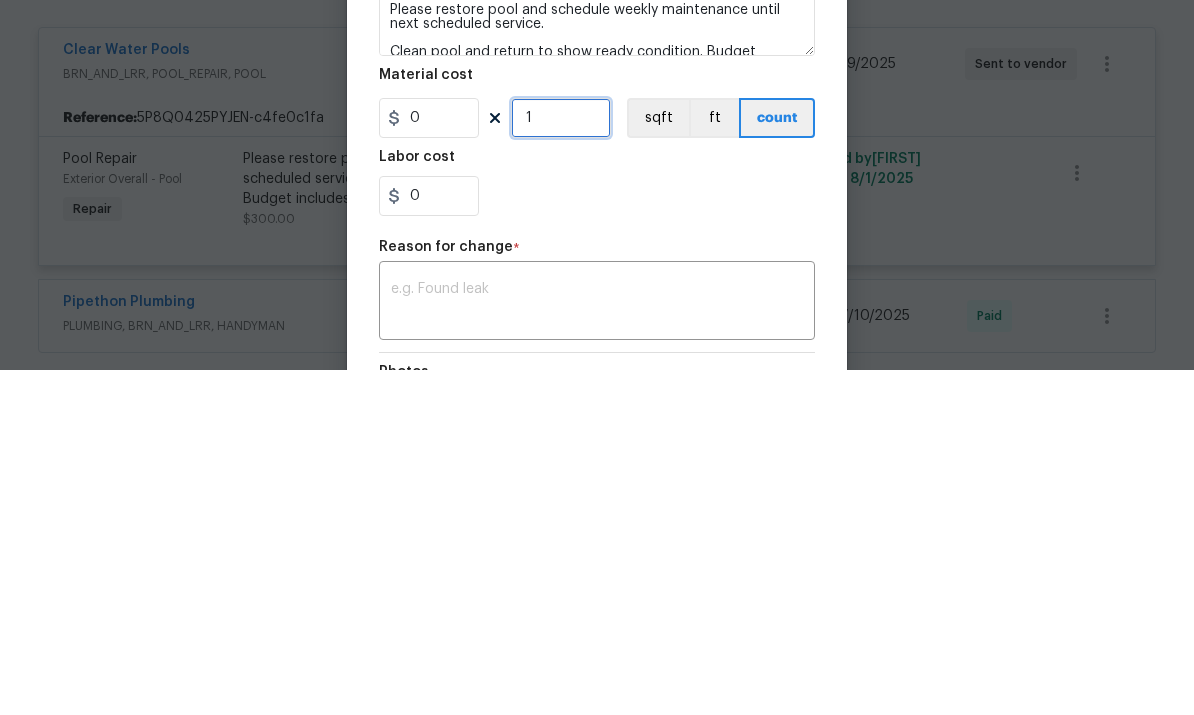 click on "1" at bounding box center [561, 463] 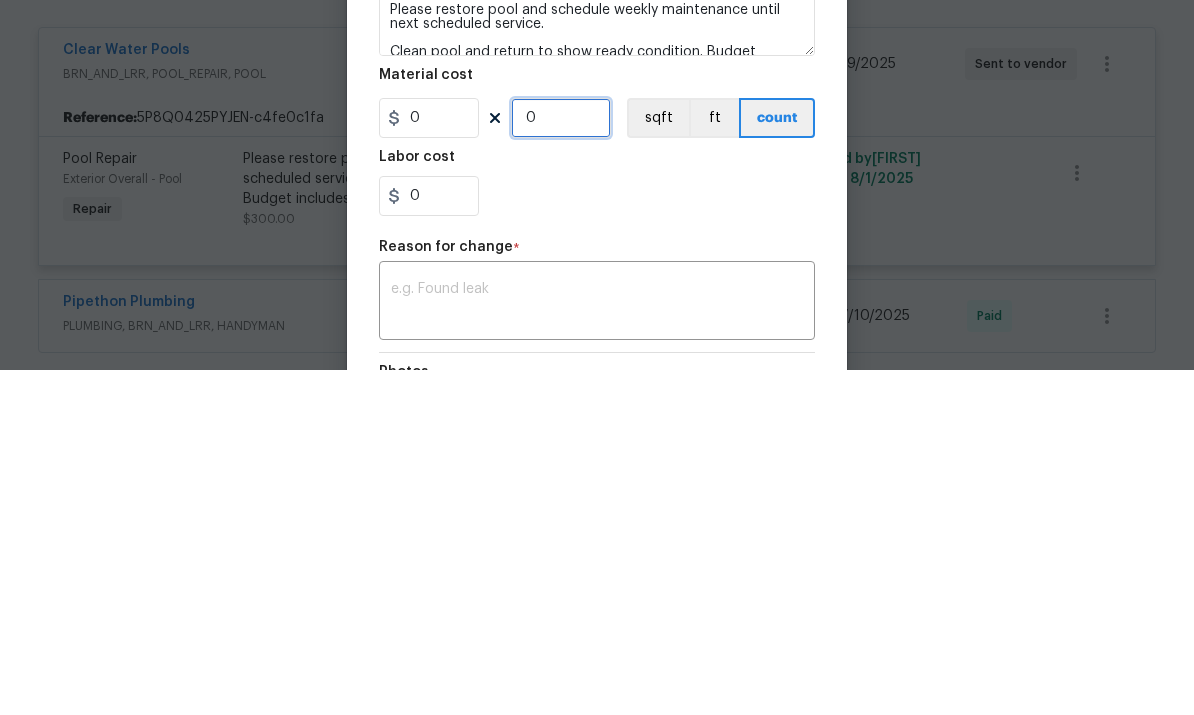 type on "0" 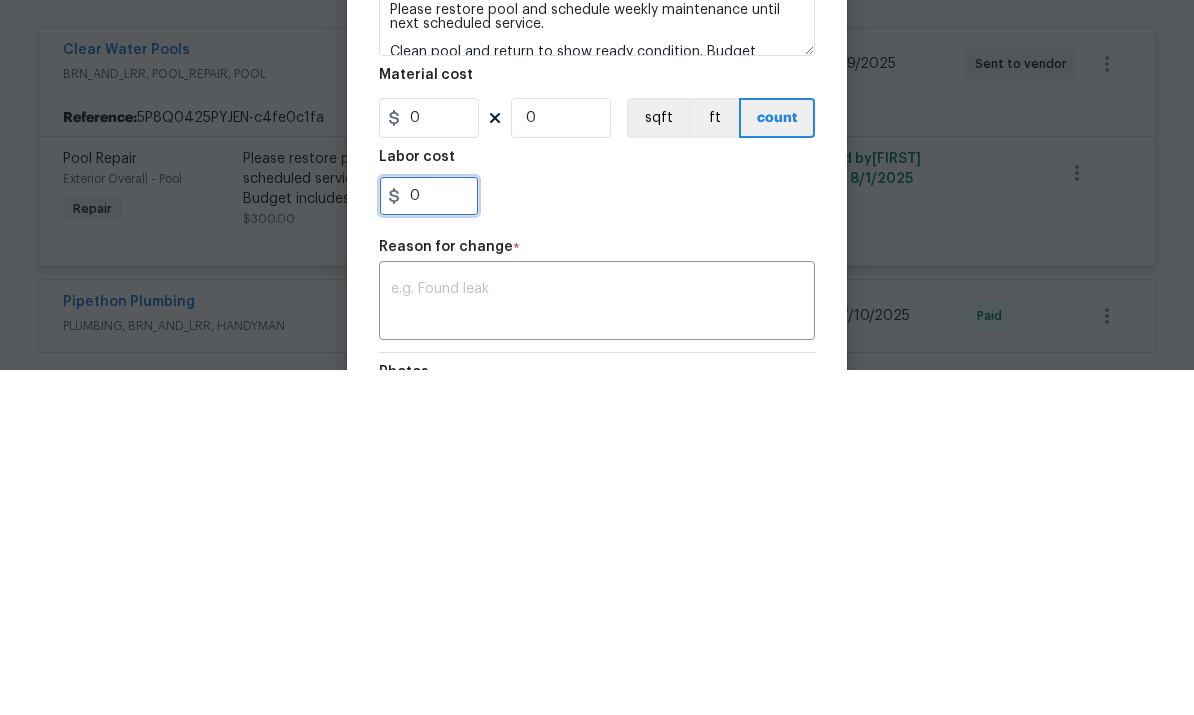 click on "0" at bounding box center [429, 541] 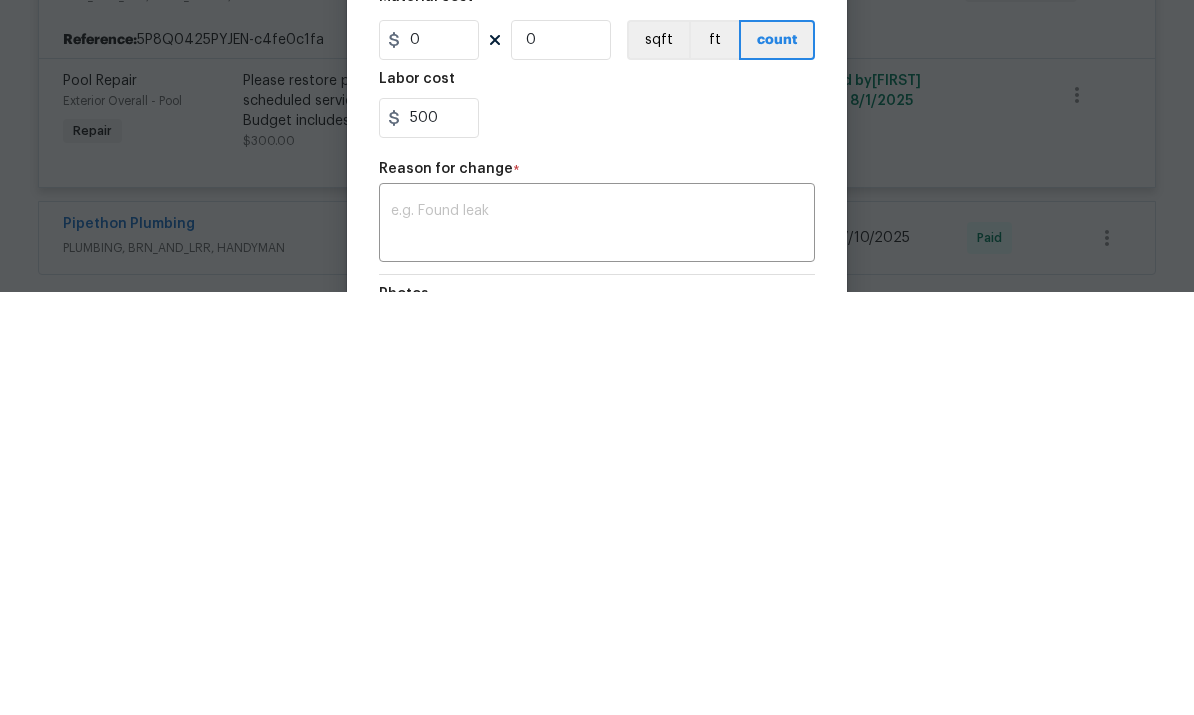 scroll, scrollTop: 75, scrollLeft: 0, axis: vertical 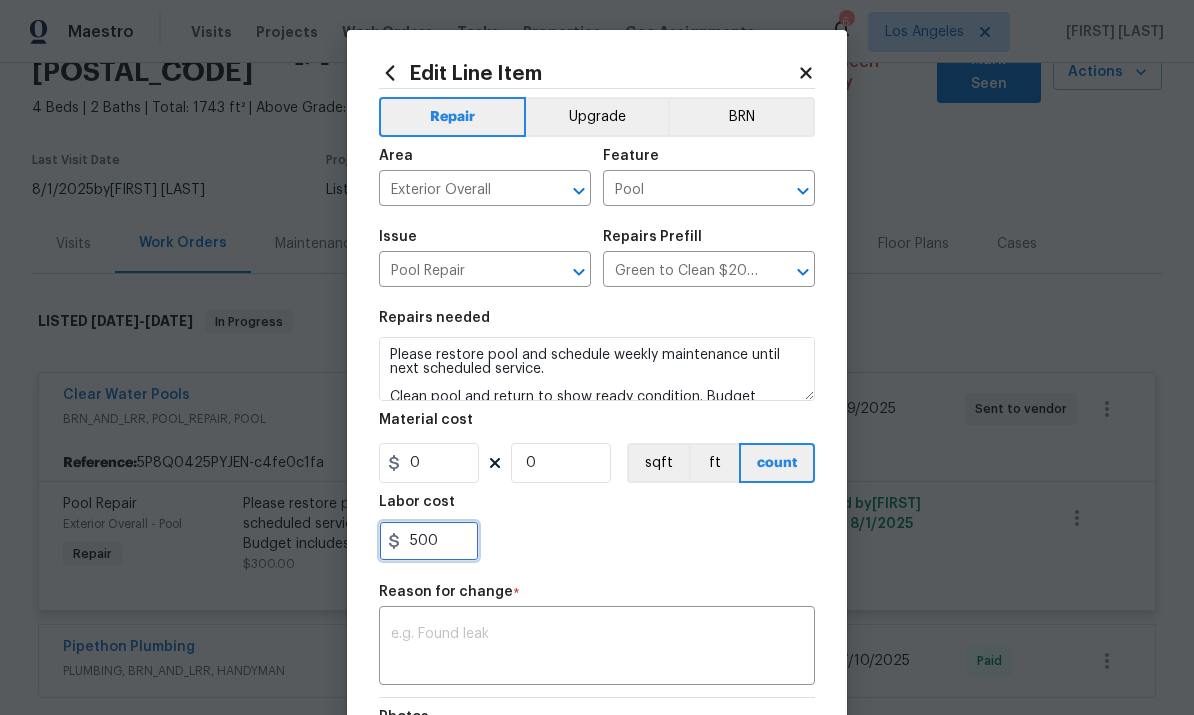 type on "500" 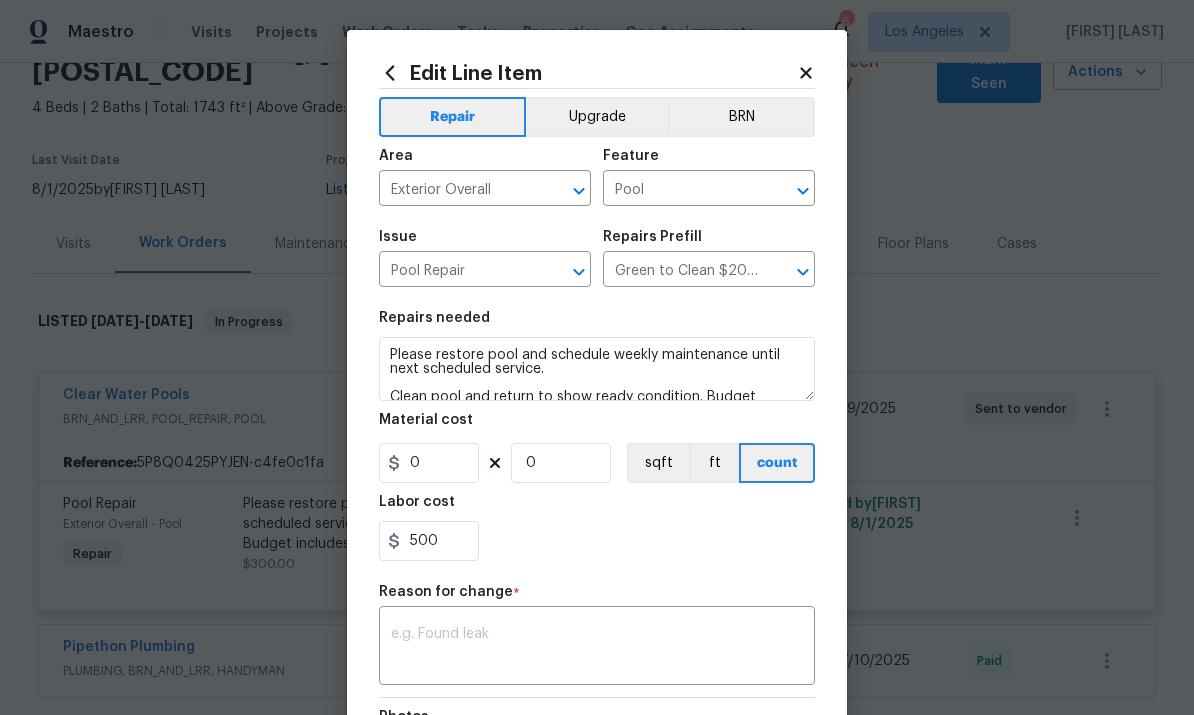 click at bounding box center [597, 648] 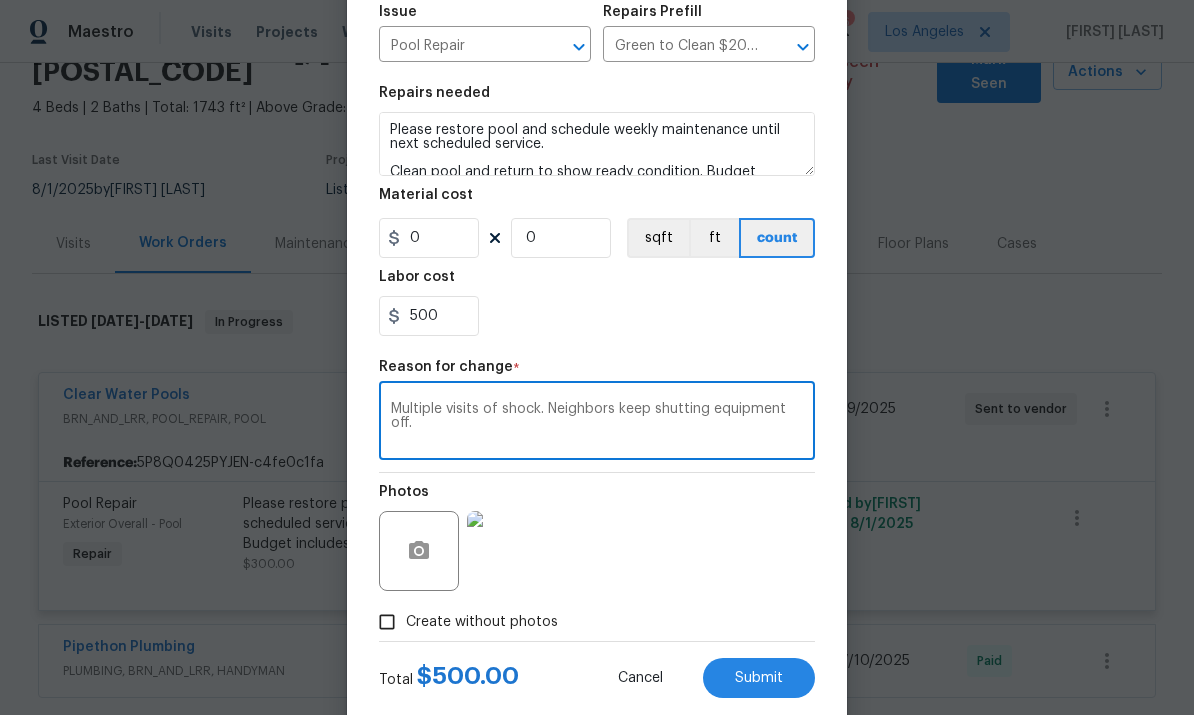 scroll, scrollTop: 237, scrollLeft: 0, axis: vertical 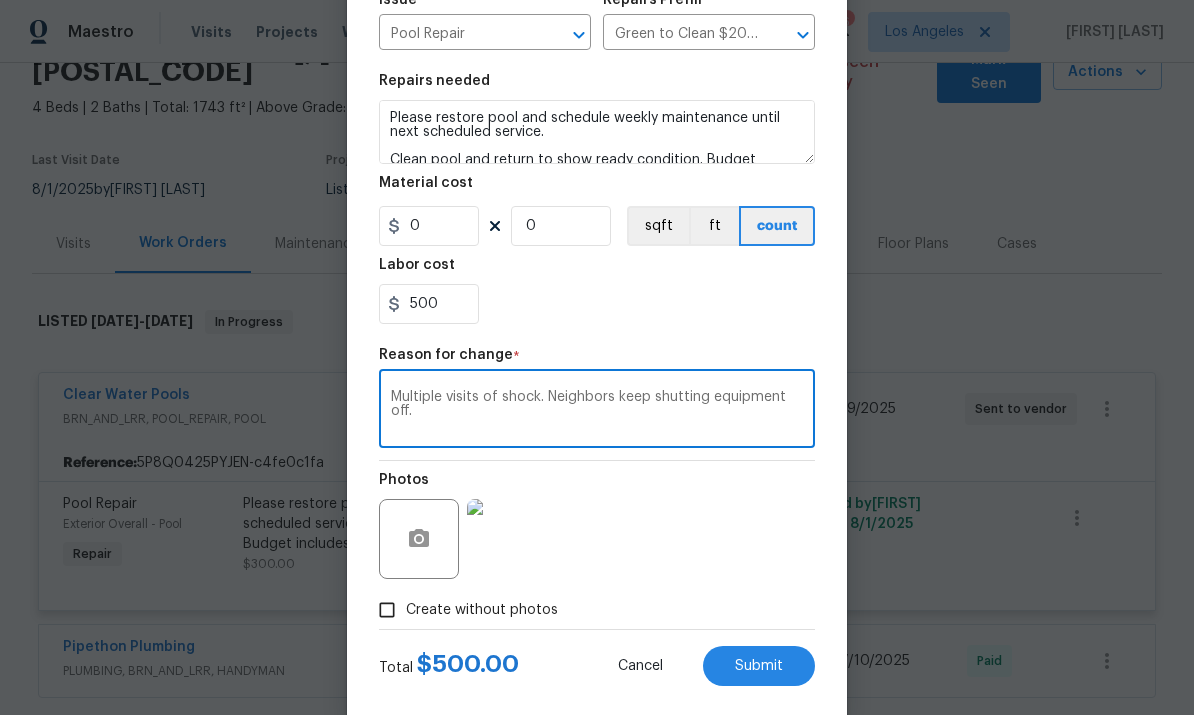 click on "Multiple visits of shock. Neighbors keep shutting equipment off. x ​" at bounding box center [597, 411] 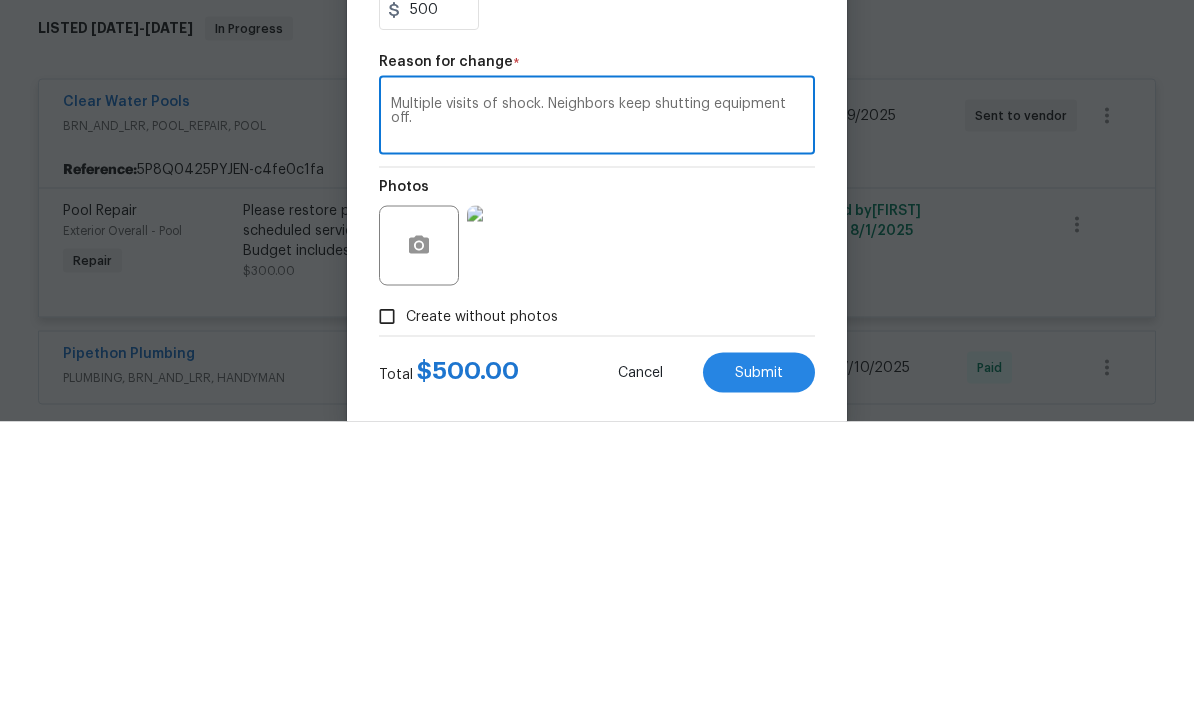 click on "Multiple visits of shock. Neighbors keep shutting equipment off." at bounding box center [597, 411] 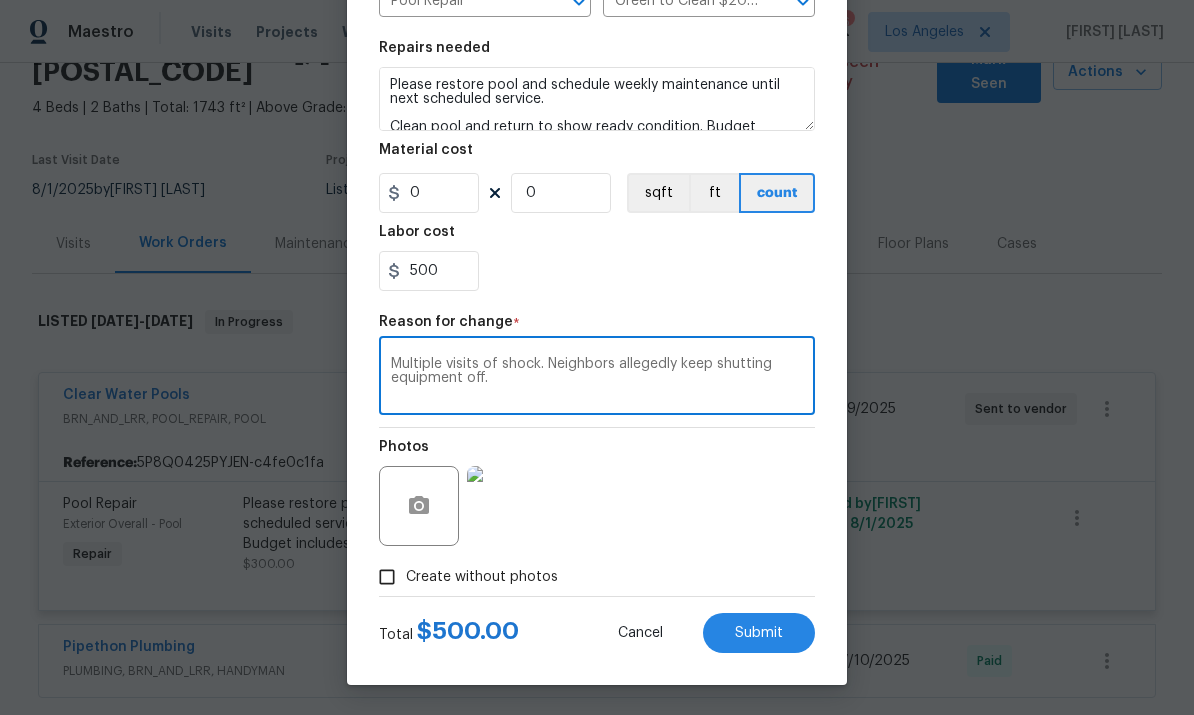 scroll, scrollTop: 274, scrollLeft: 0, axis: vertical 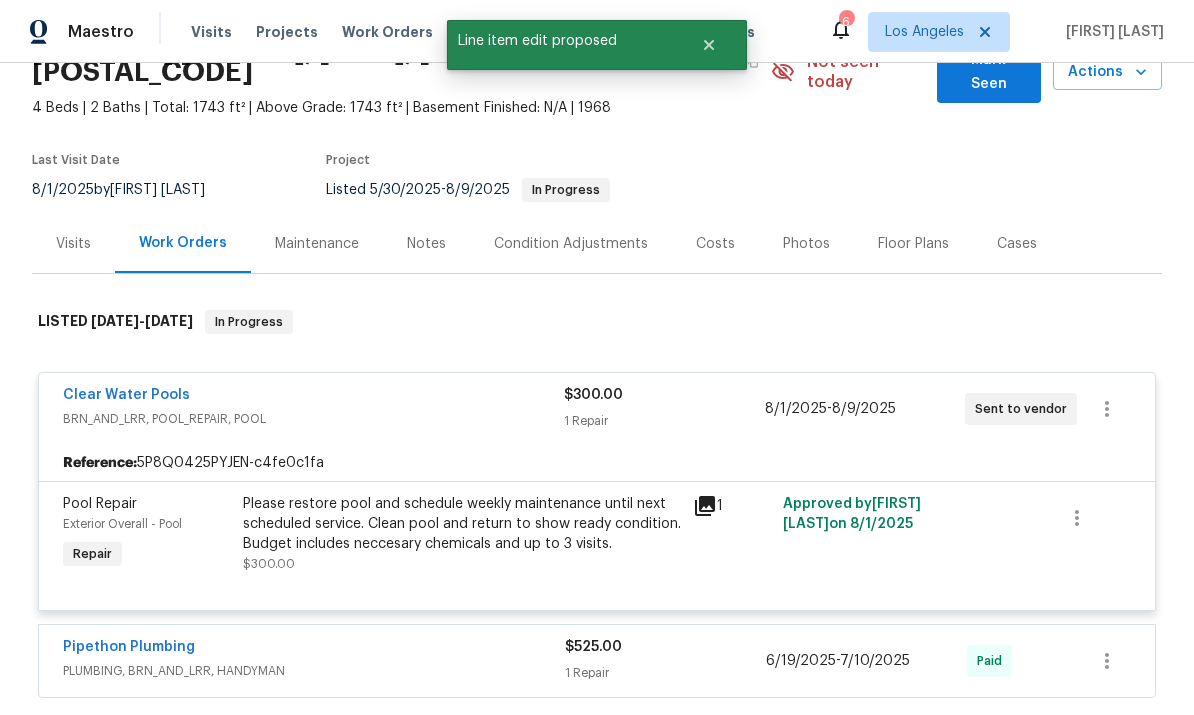 click on "Pipethon Plumbing" at bounding box center (129, 647) 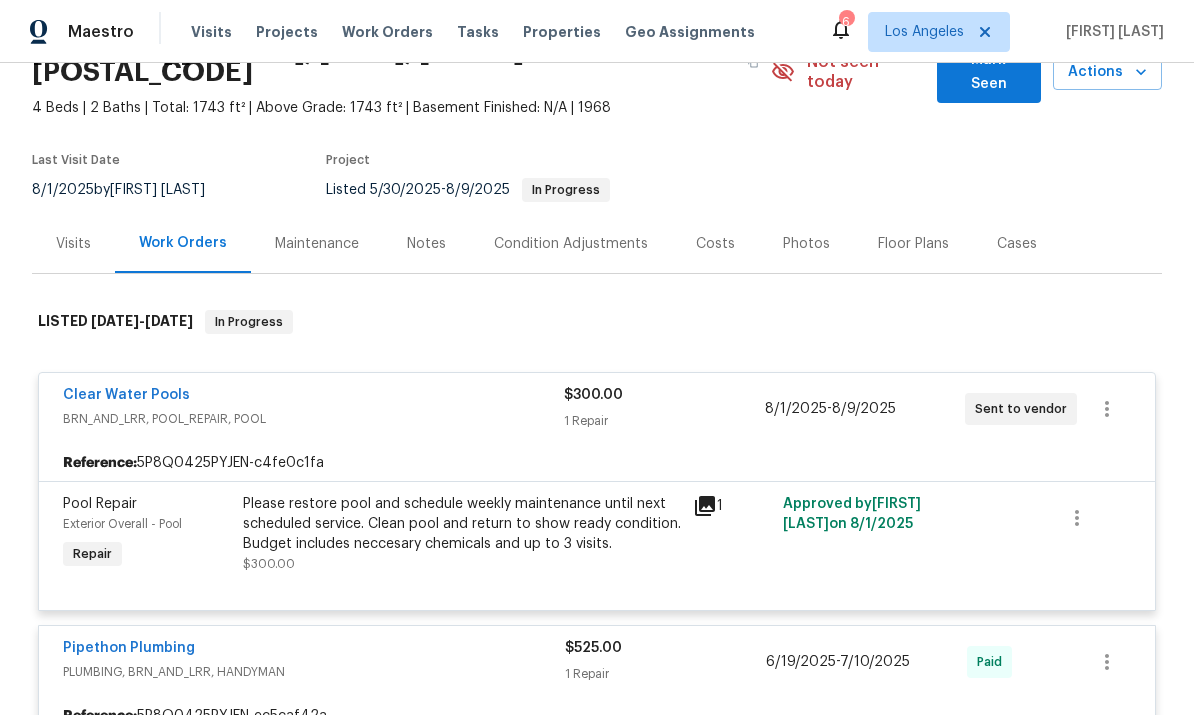 click on "Pipethon Plumbing" at bounding box center (129, 648) 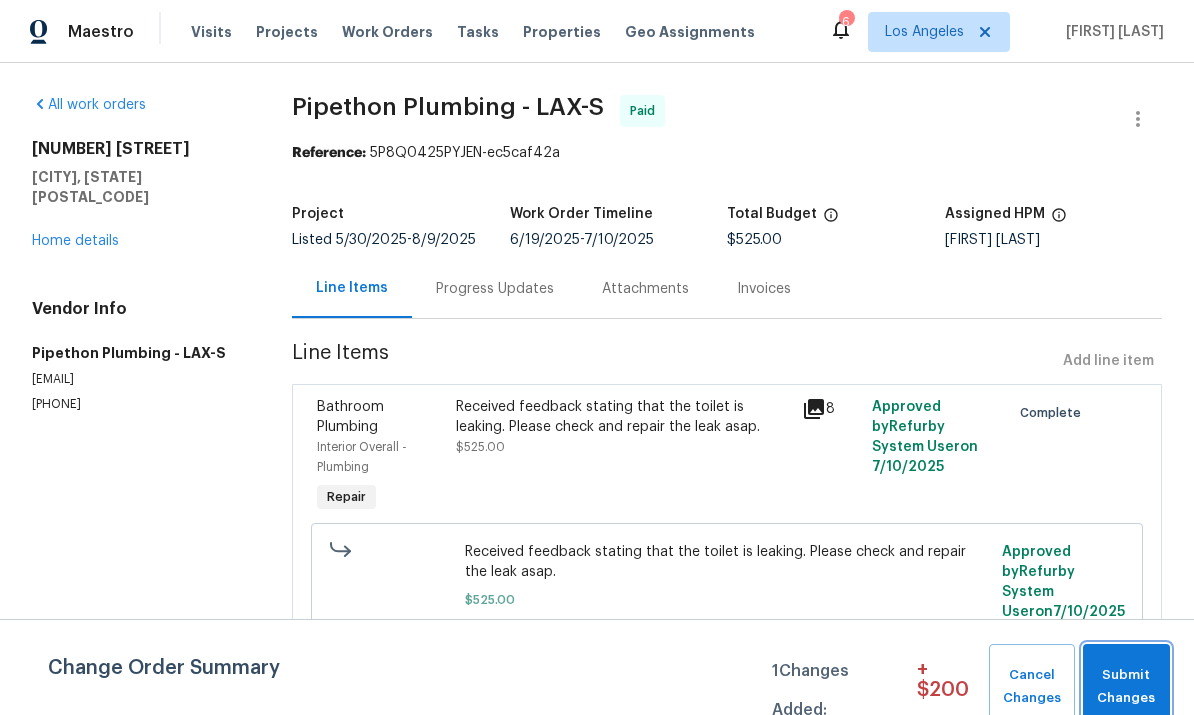 click on "Submit Changes" at bounding box center [1126, 687] 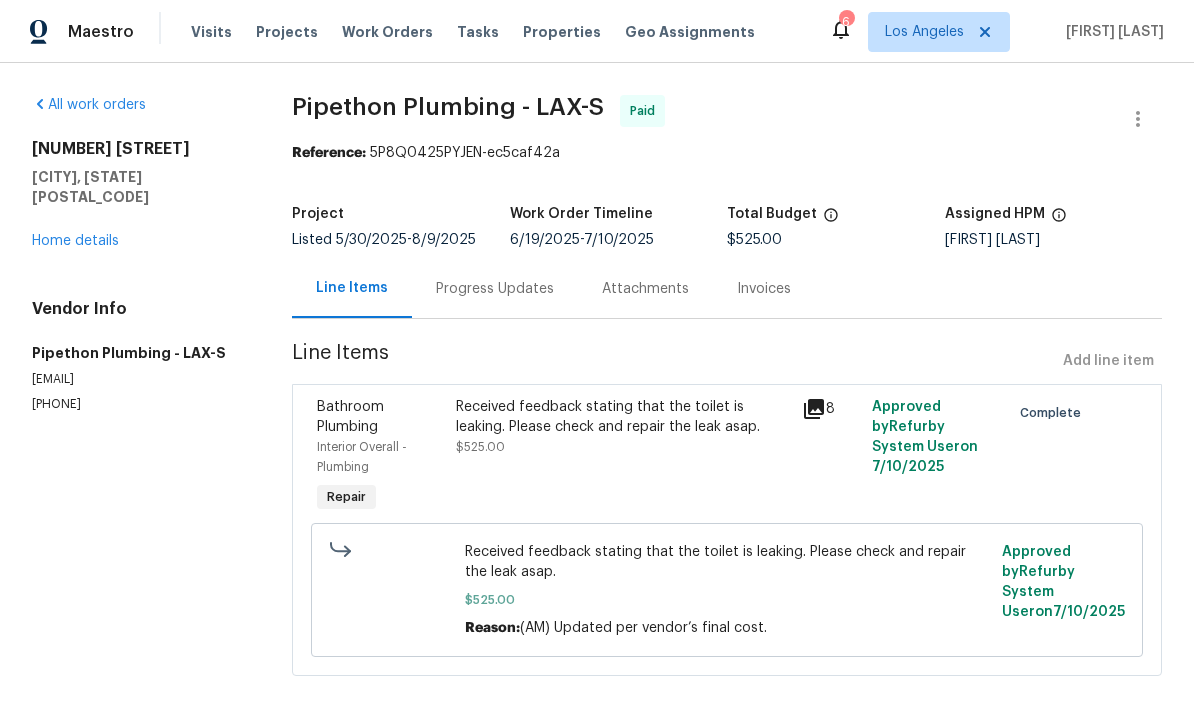 click on "Home details" at bounding box center [75, 241] 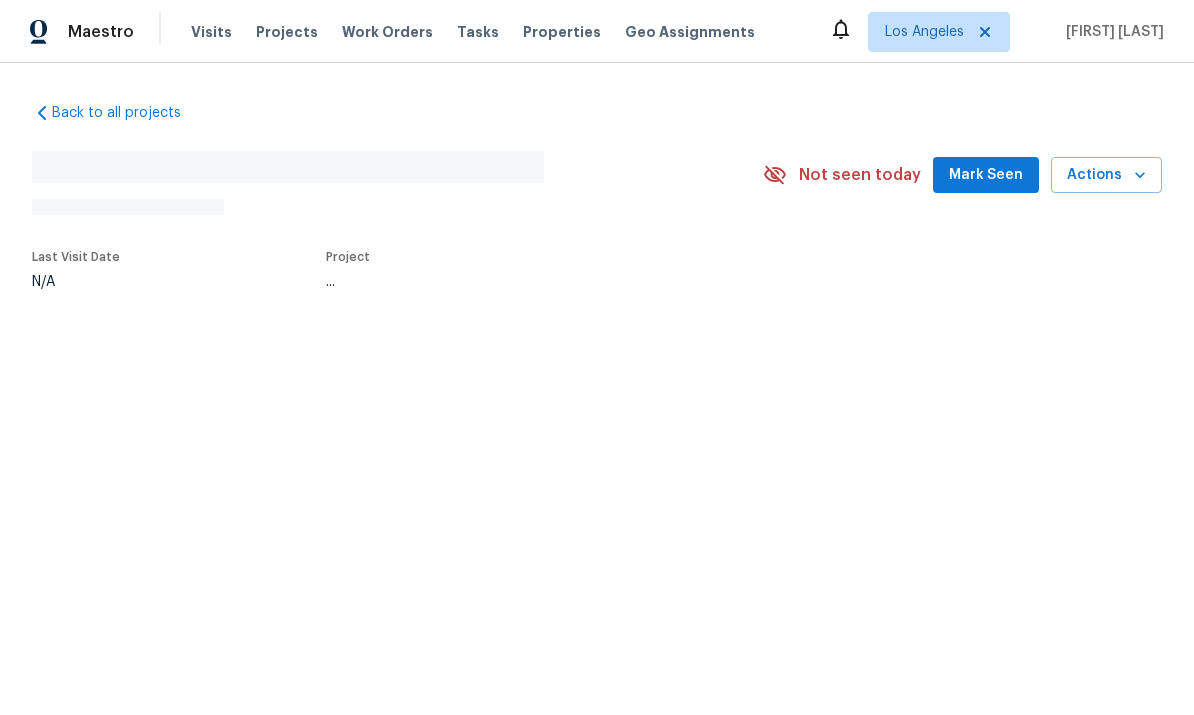 scroll, scrollTop: 0, scrollLeft: 0, axis: both 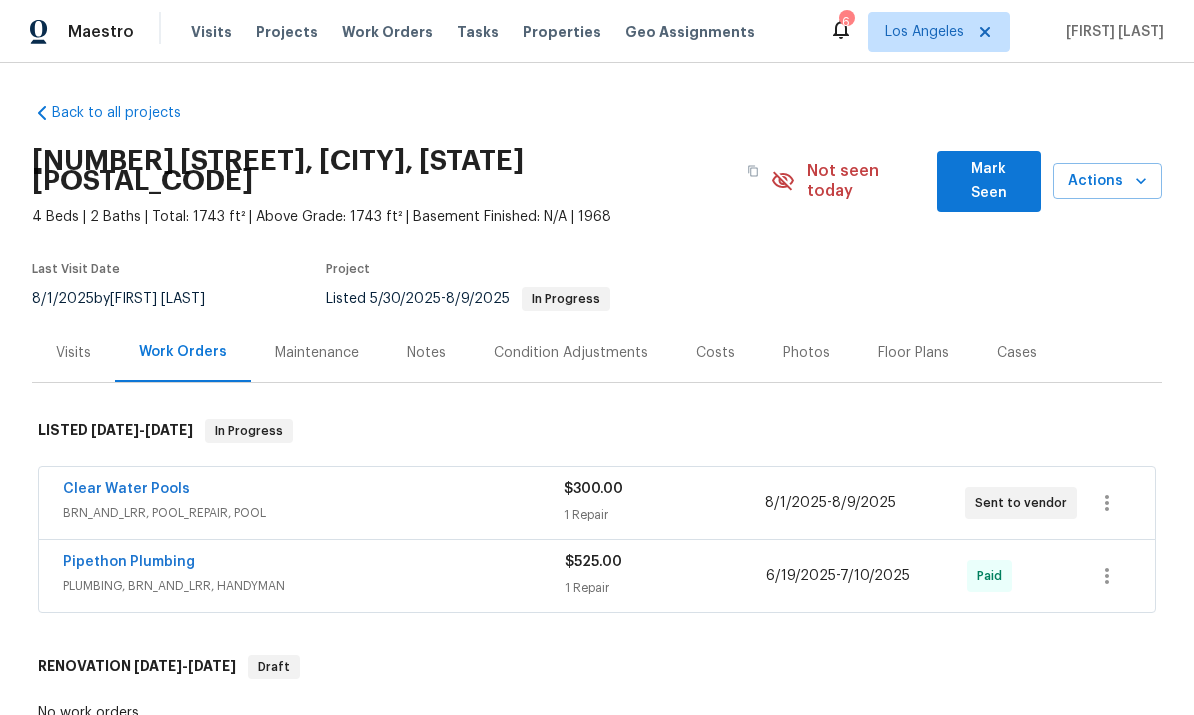click on "Clear Water Pools" at bounding box center [313, 491] 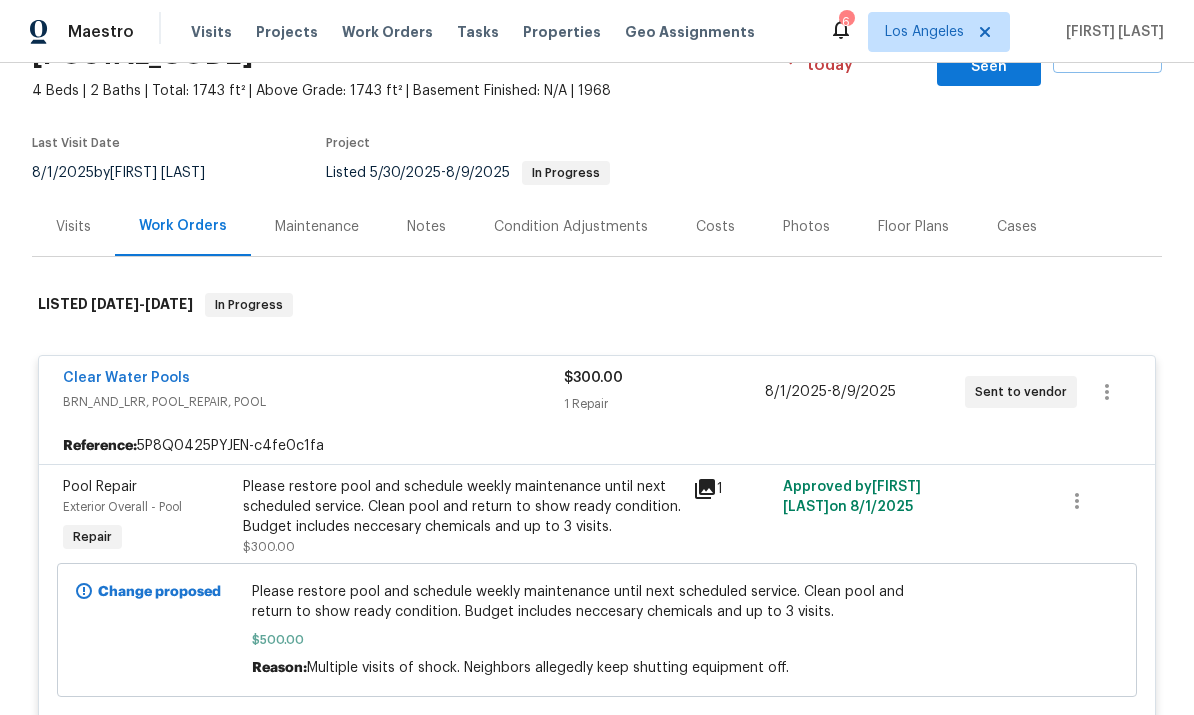 scroll, scrollTop: 353, scrollLeft: 0, axis: vertical 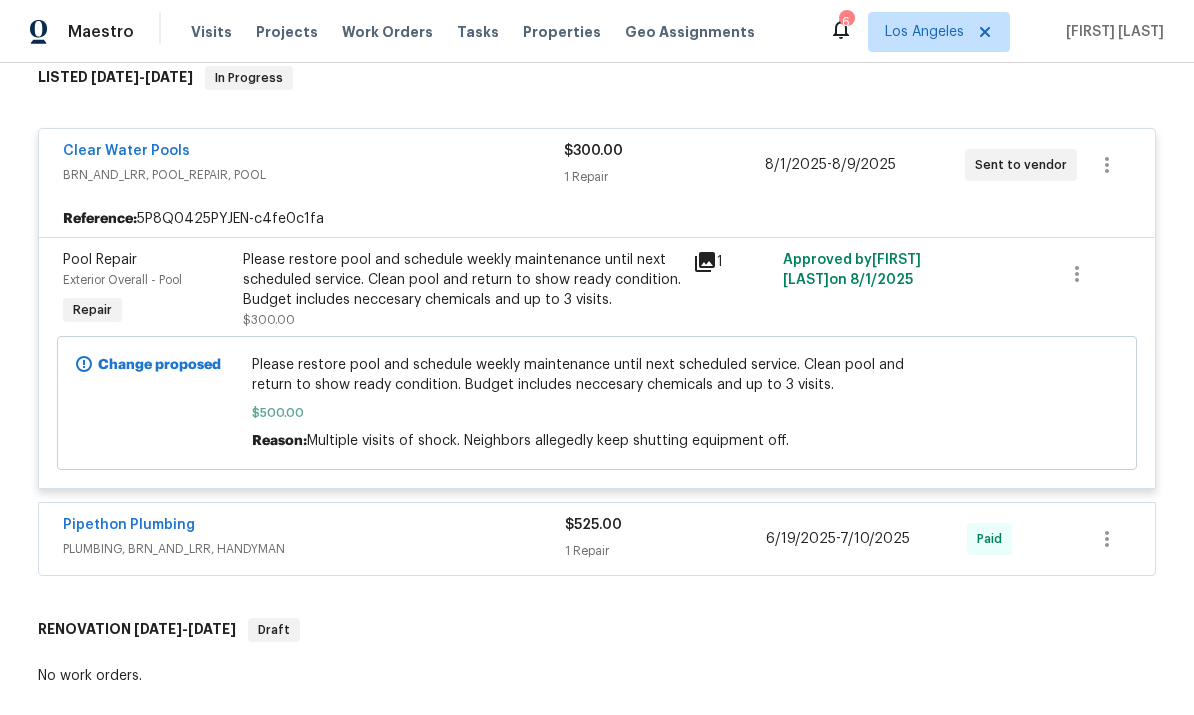 click 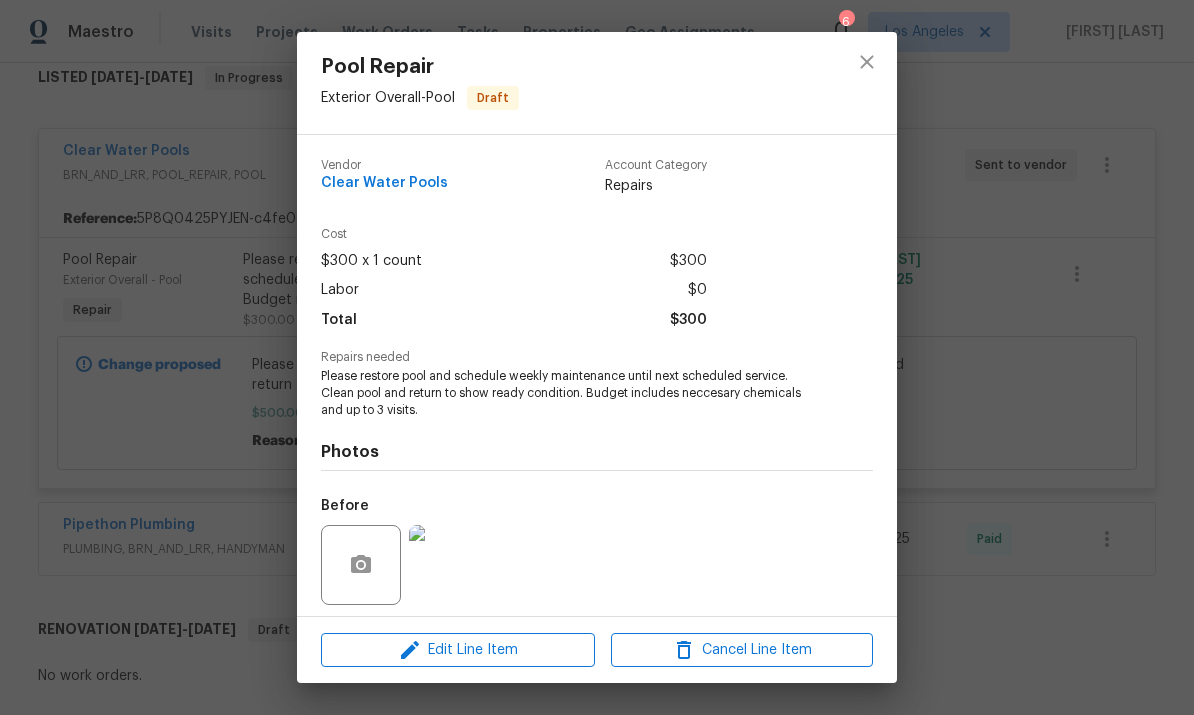 click 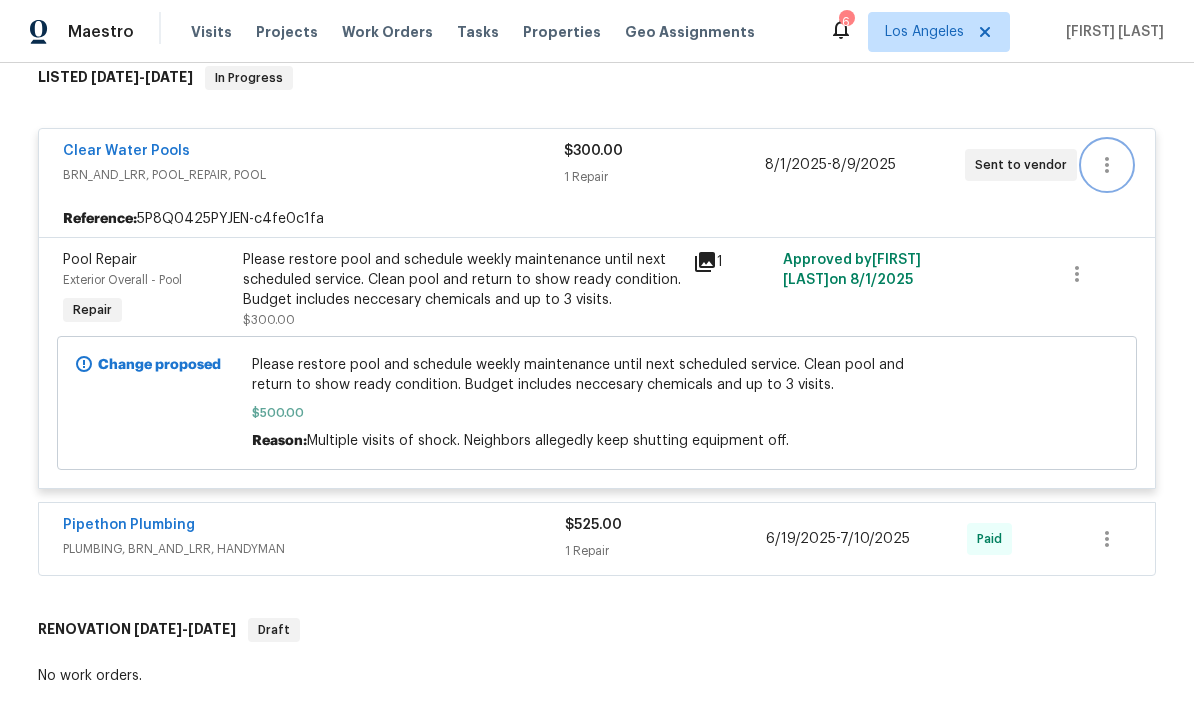 click 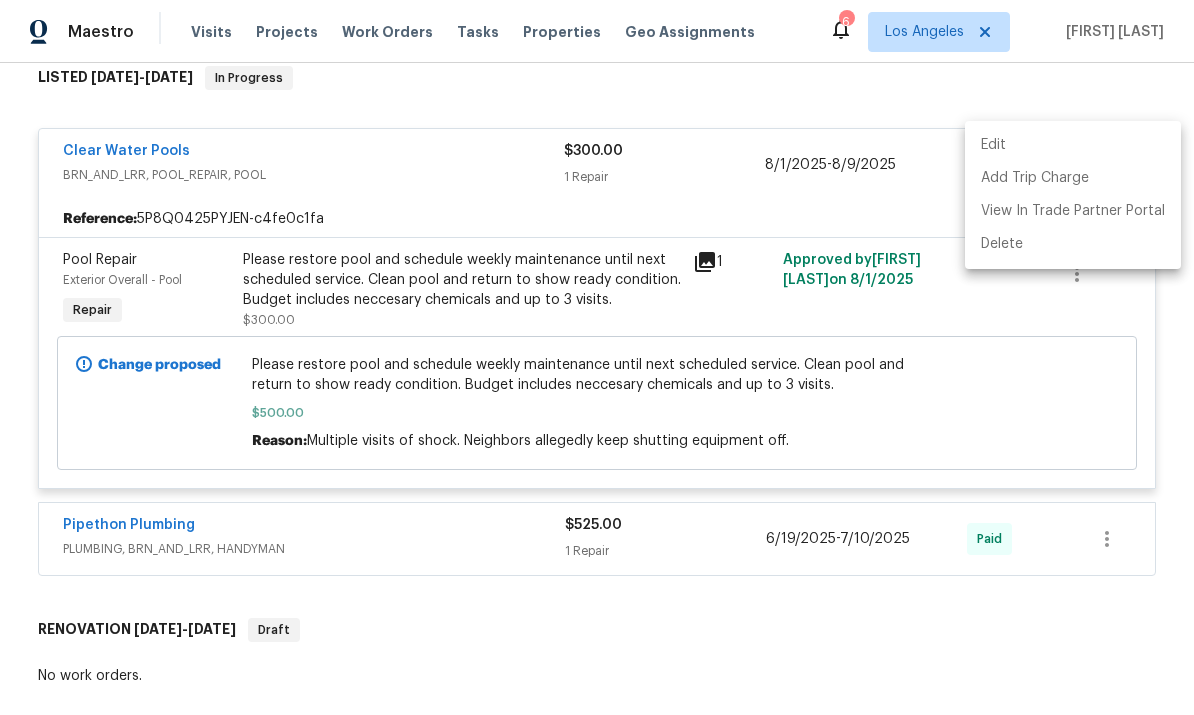 click at bounding box center (597, 357) 